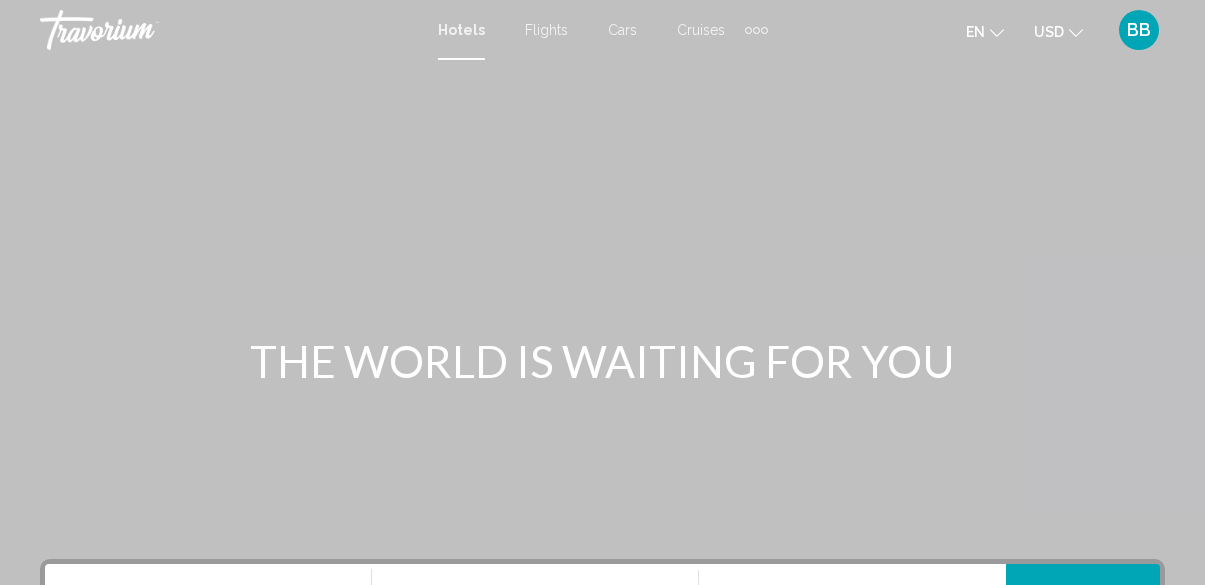 scroll, scrollTop: 0, scrollLeft: 0, axis: both 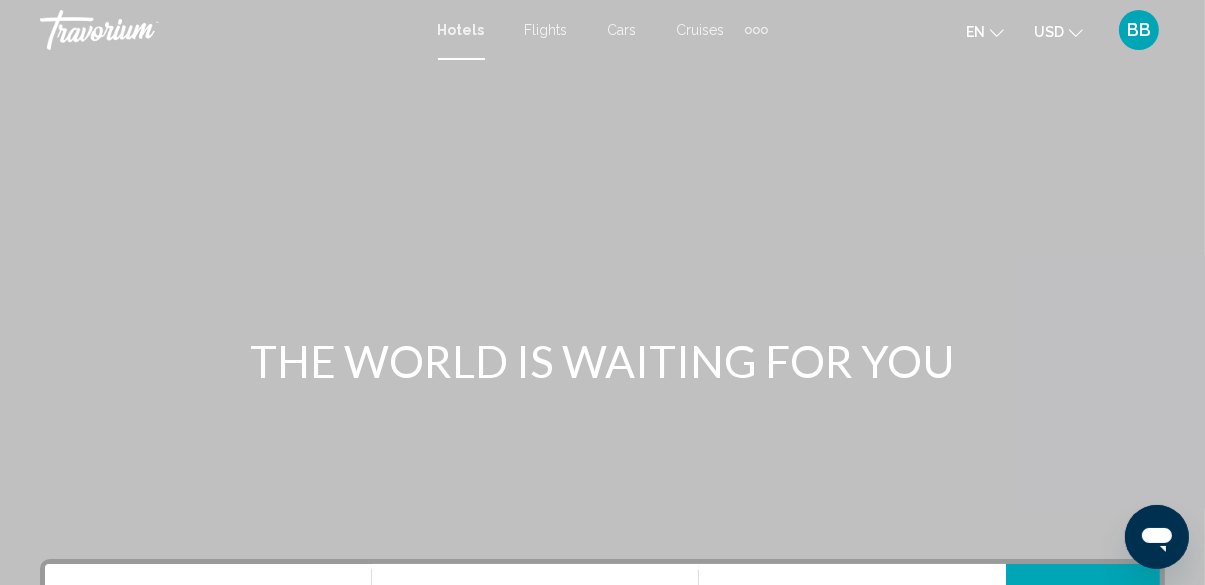 click at bounding box center [764, 30] 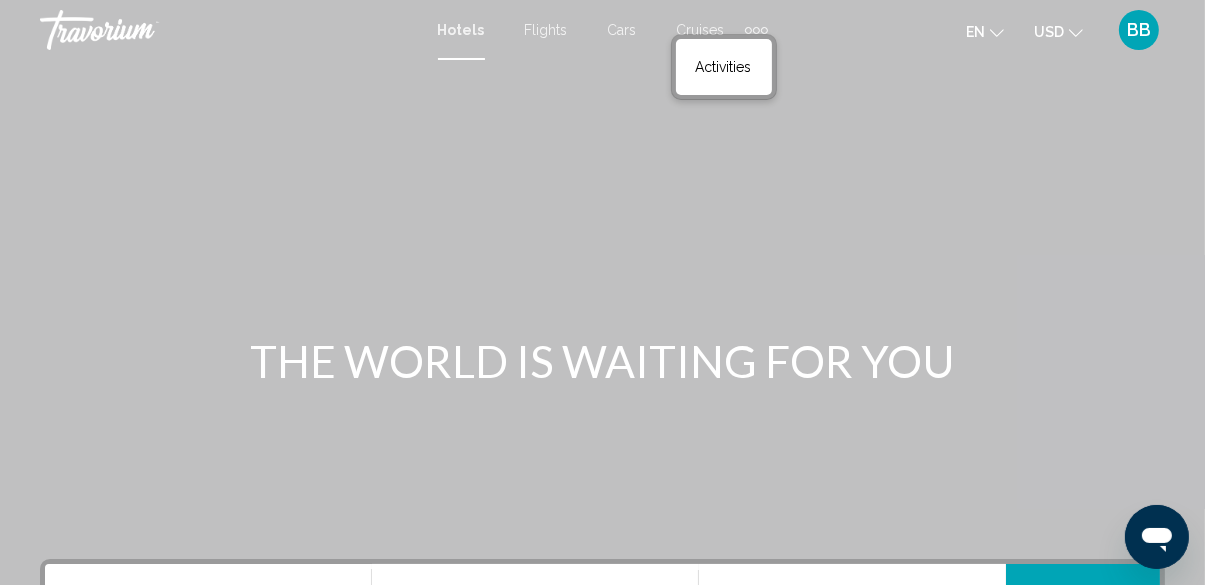 click at bounding box center [602, 300] 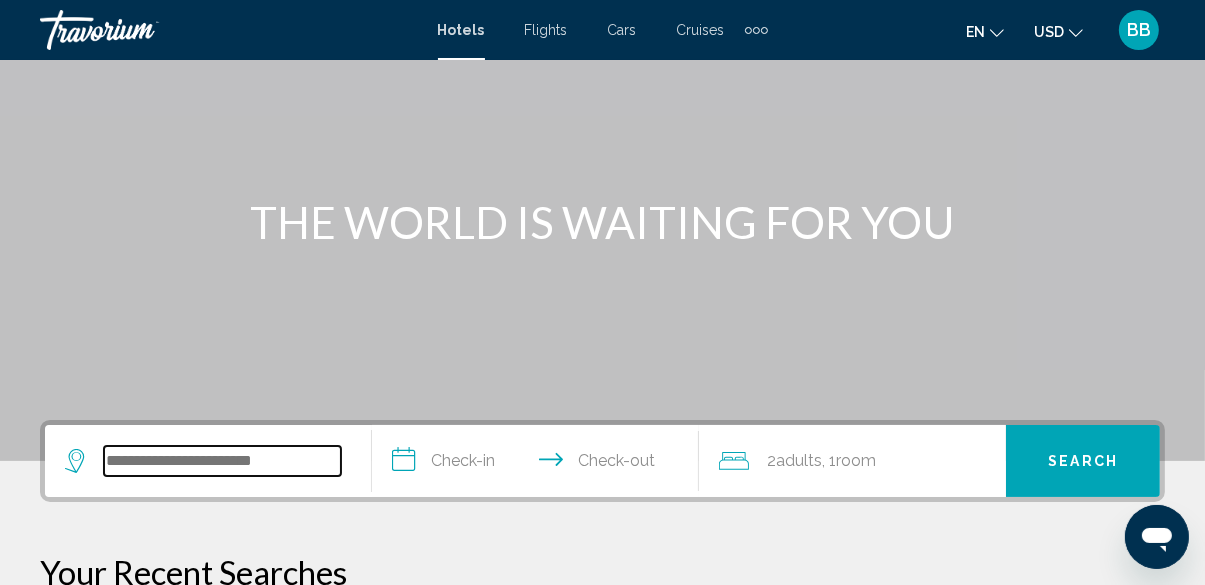 click at bounding box center [222, 461] 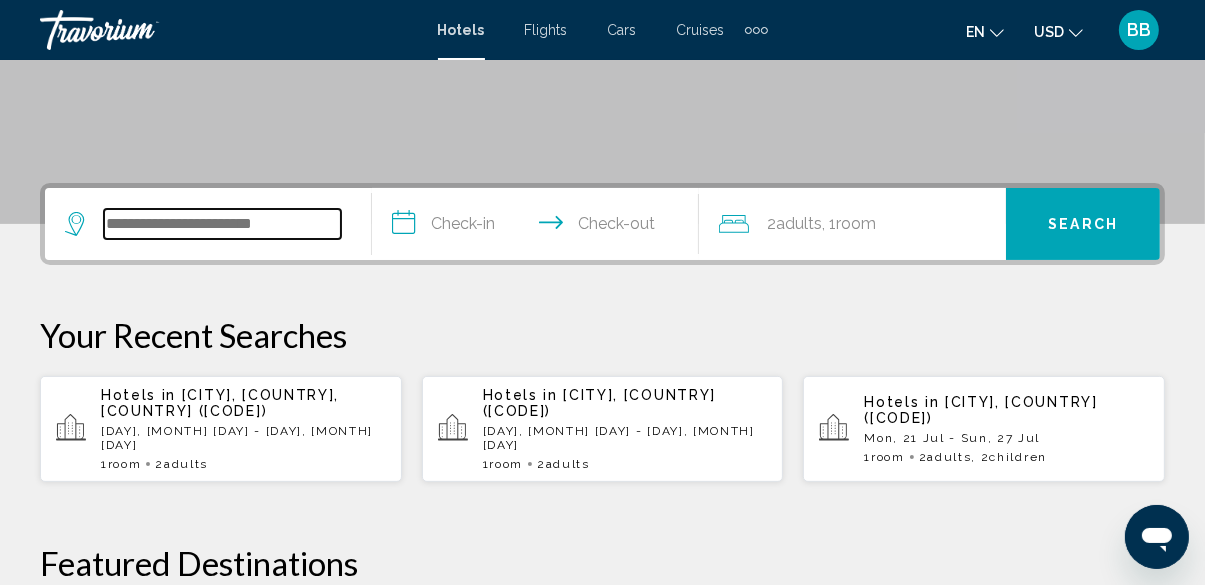 scroll, scrollTop: 493, scrollLeft: 0, axis: vertical 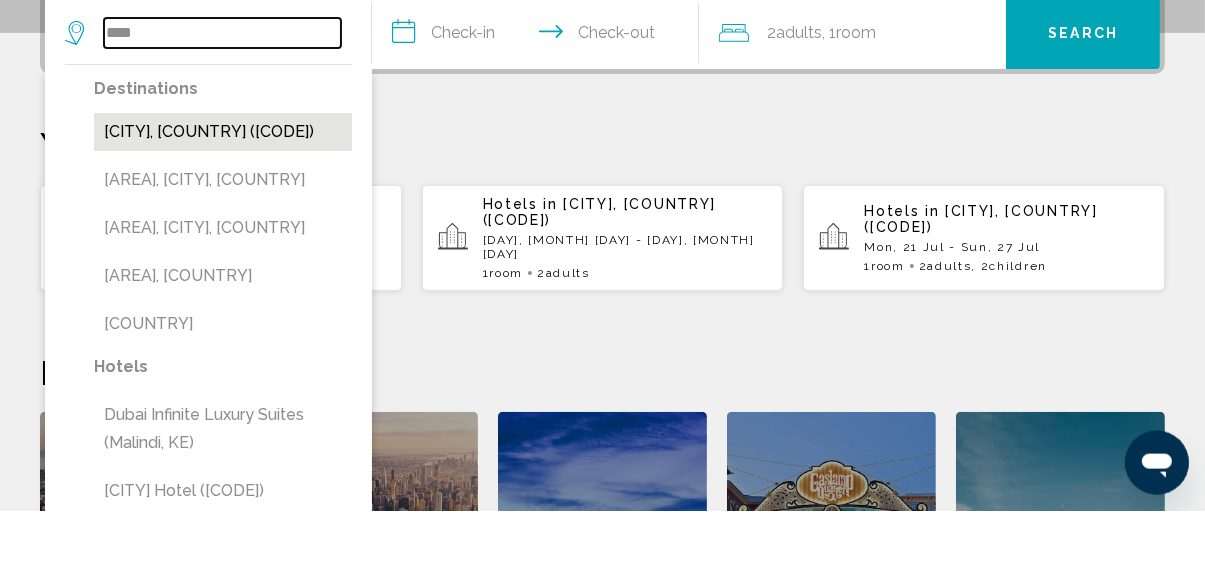 type on "****" 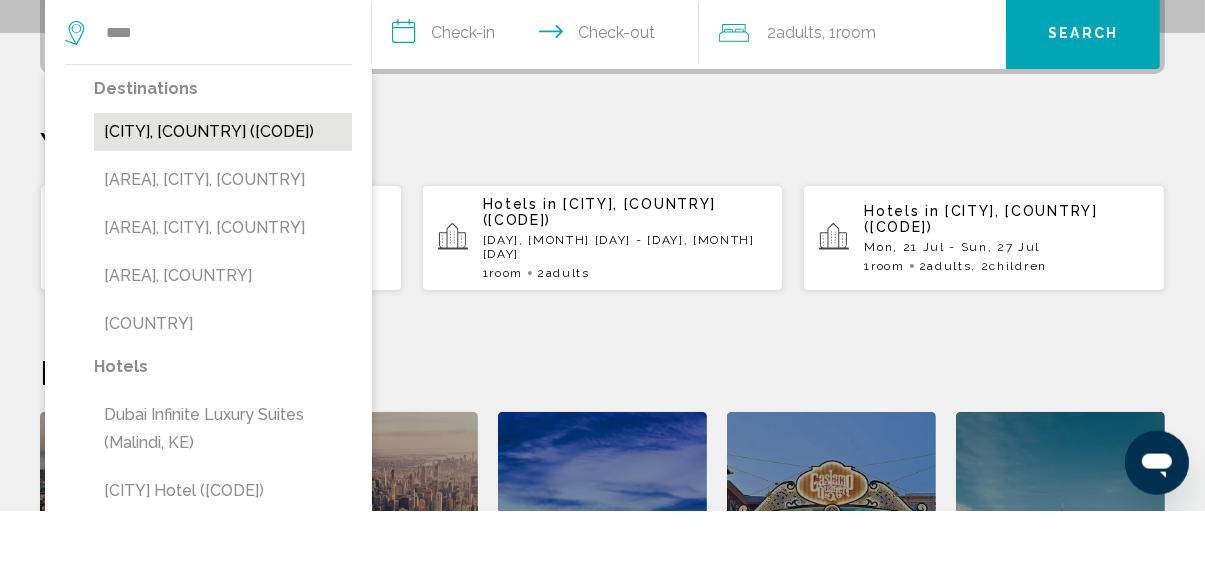 click on "[CITY], [CITY] [COUNTRY] ([AIRPORT])" at bounding box center (223, 206) 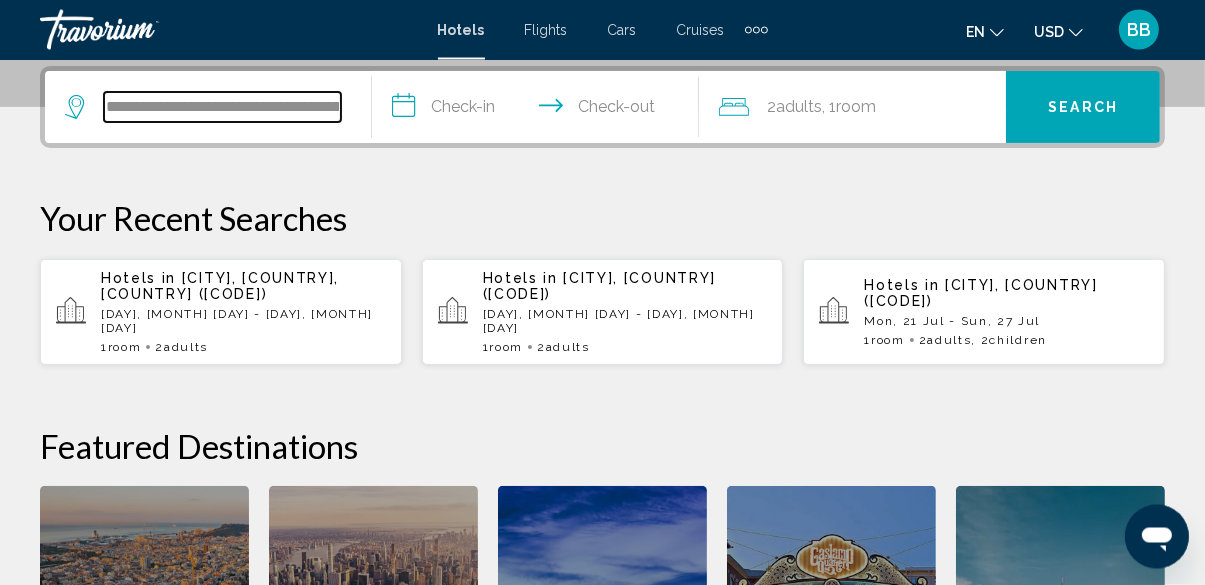 scroll, scrollTop: 493, scrollLeft: 0, axis: vertical 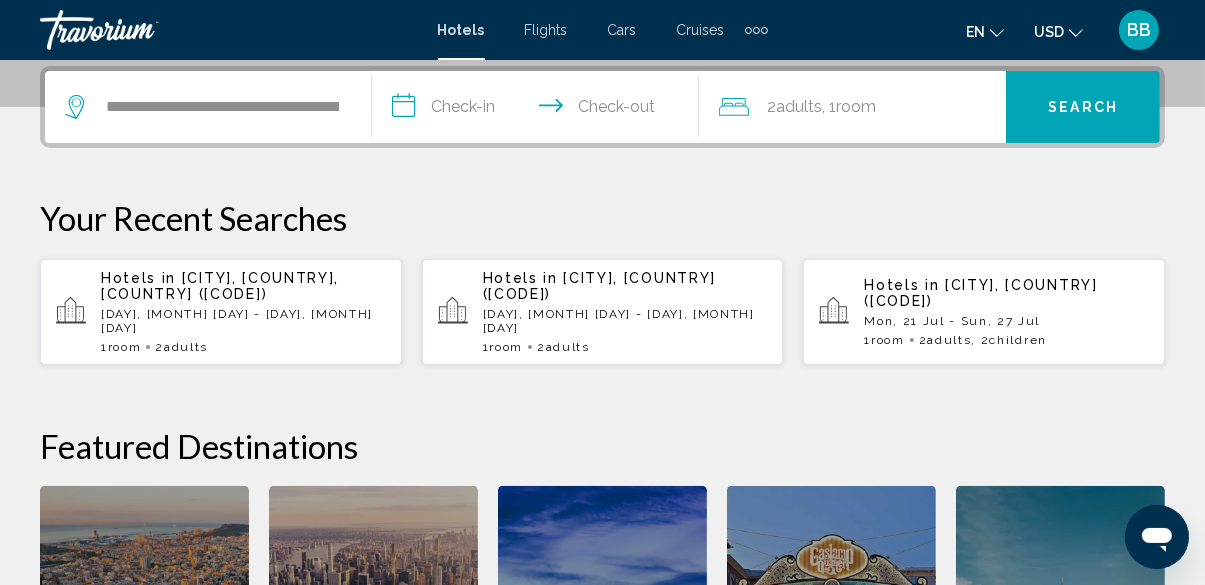 click on "**********" at bounding box center (539, 110) 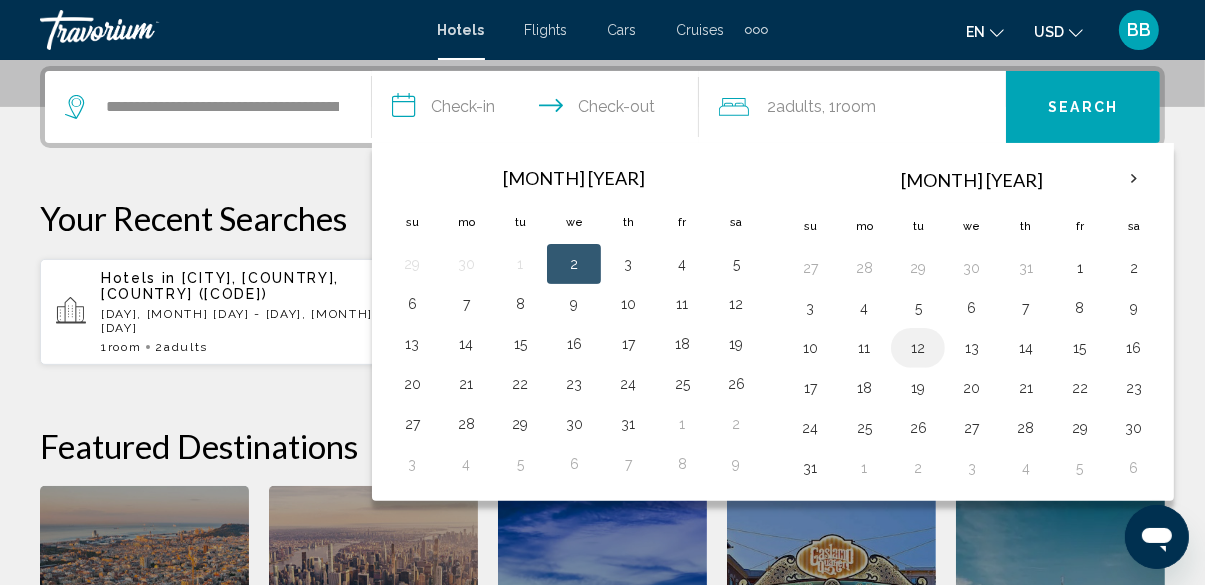 click on "12" at bounding box center (918, 348) 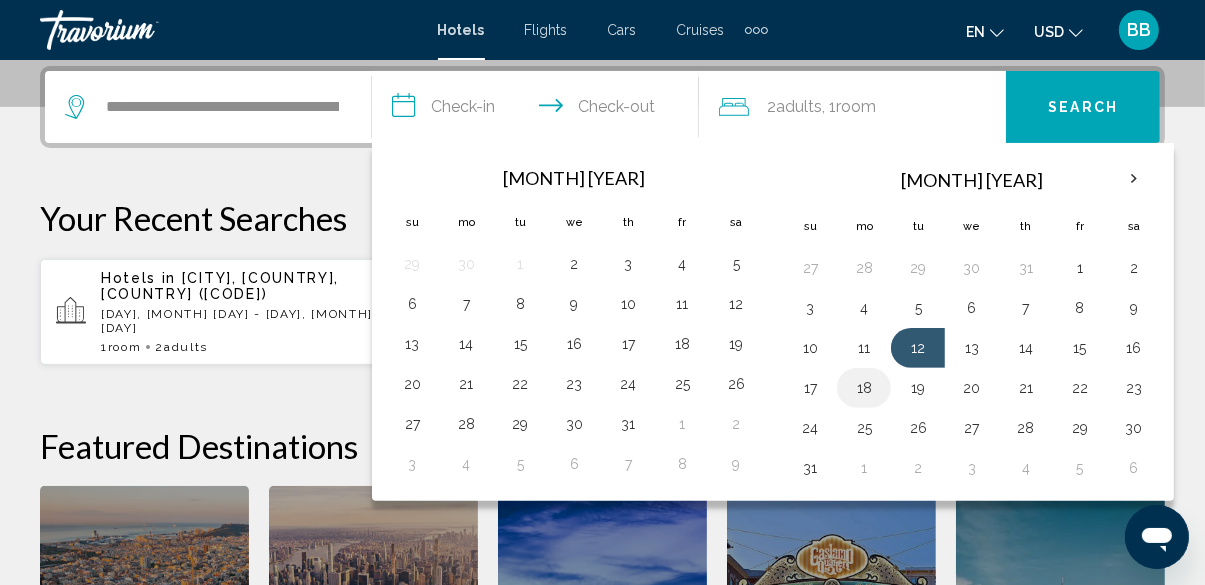 click on "18" at bounding box center (864, 388) 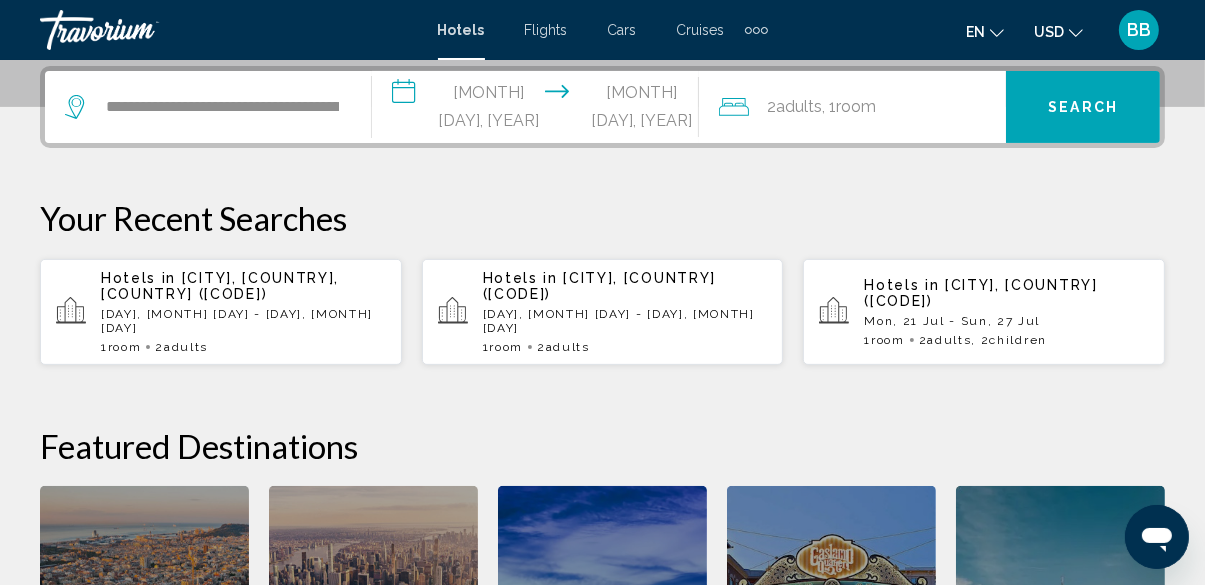click on "Search" at bounding box center (1083, 108) 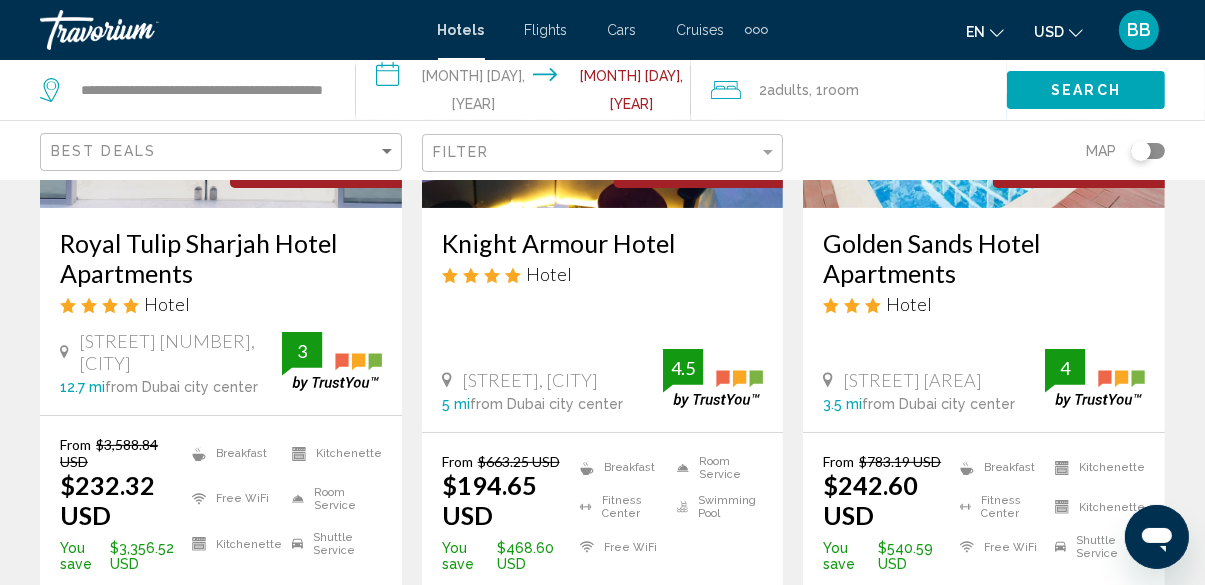 scroll, scrollTop: 368, scrollLeft: 0, axis: vertical 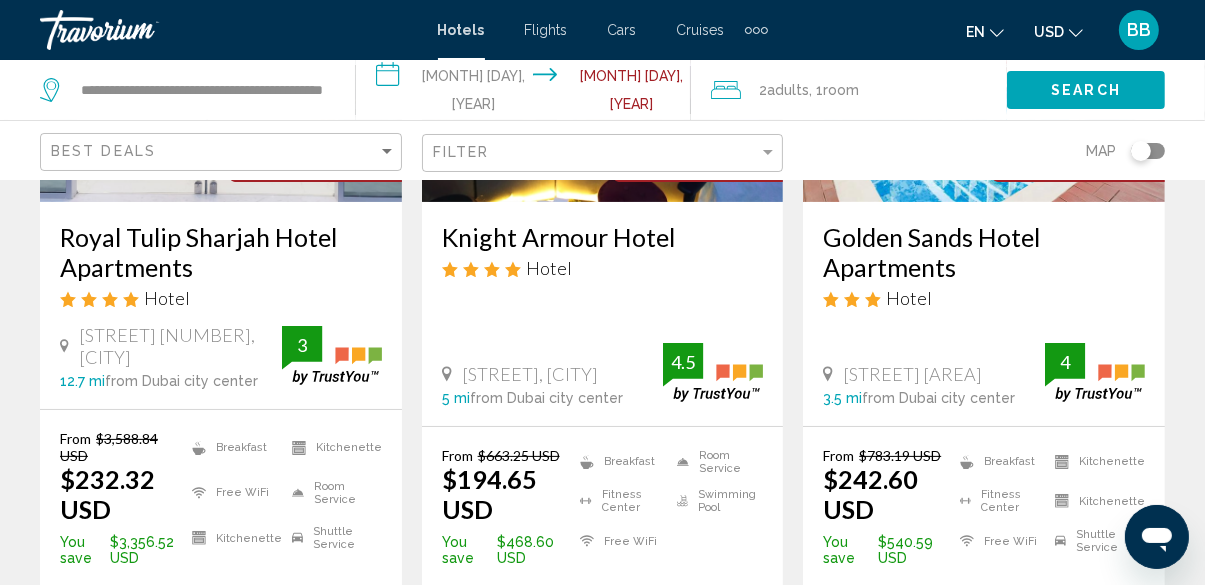 click on "Select Room" at bounding box center (220, 605) 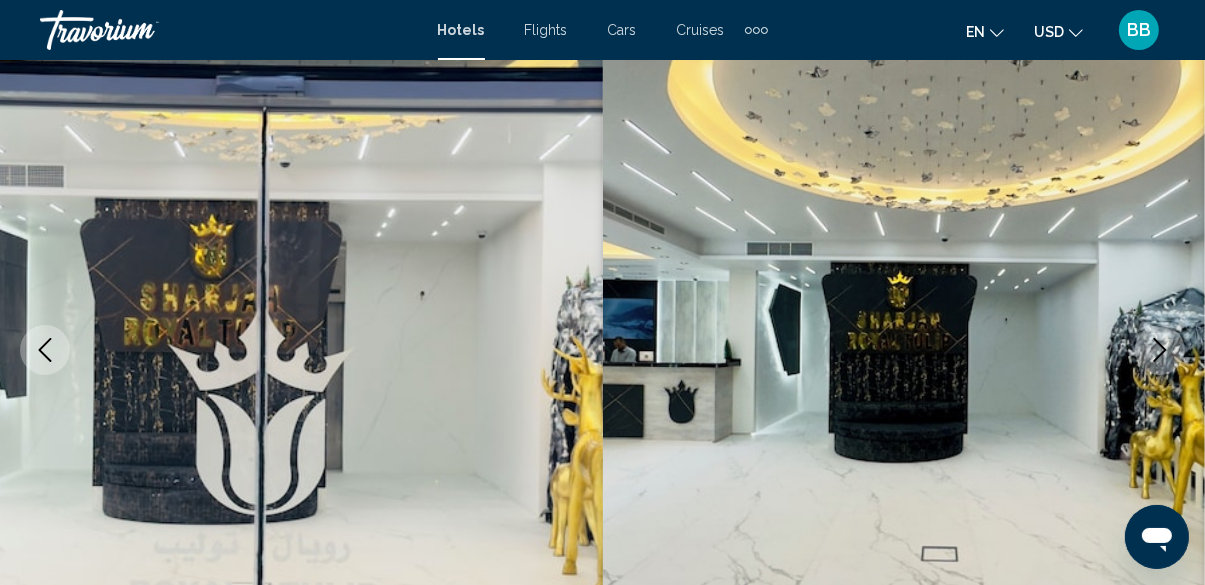 scroll, scrollTop: 144, scrollLeft: 0, axis: vertical 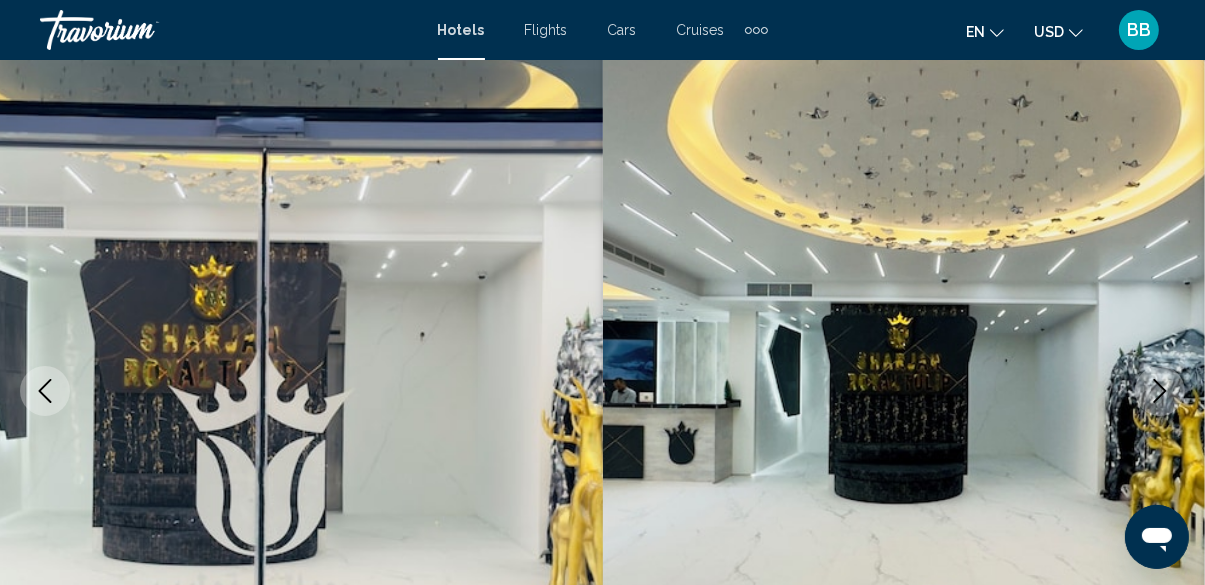 click at bounding box center [1160, 391] 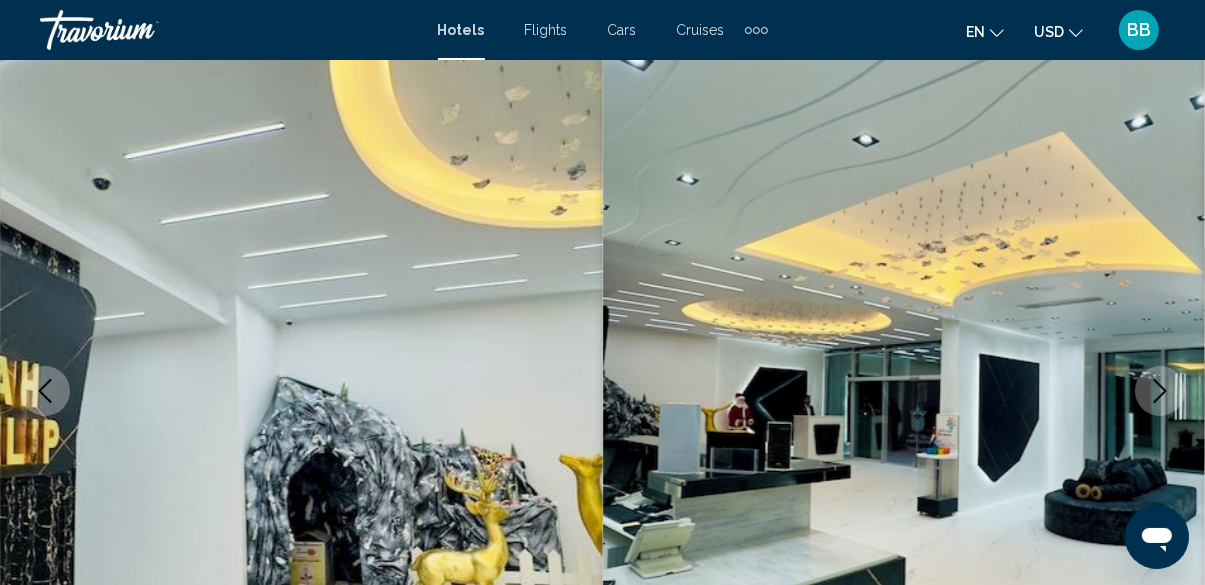 click at bounding box center (1160, 391) 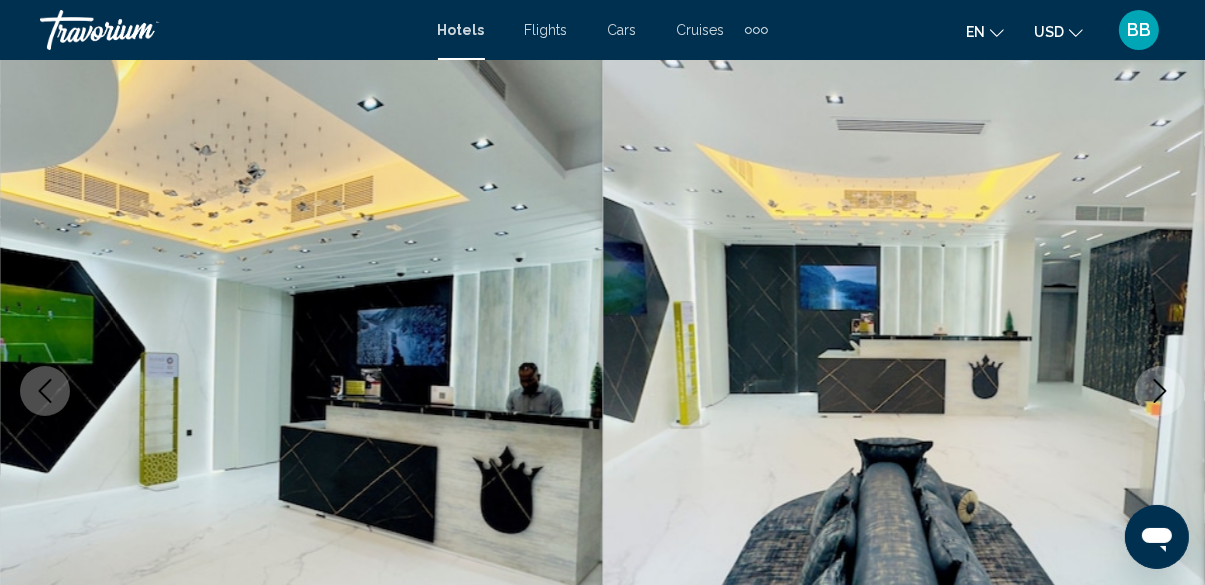 click at bounding box center [1160, 391] 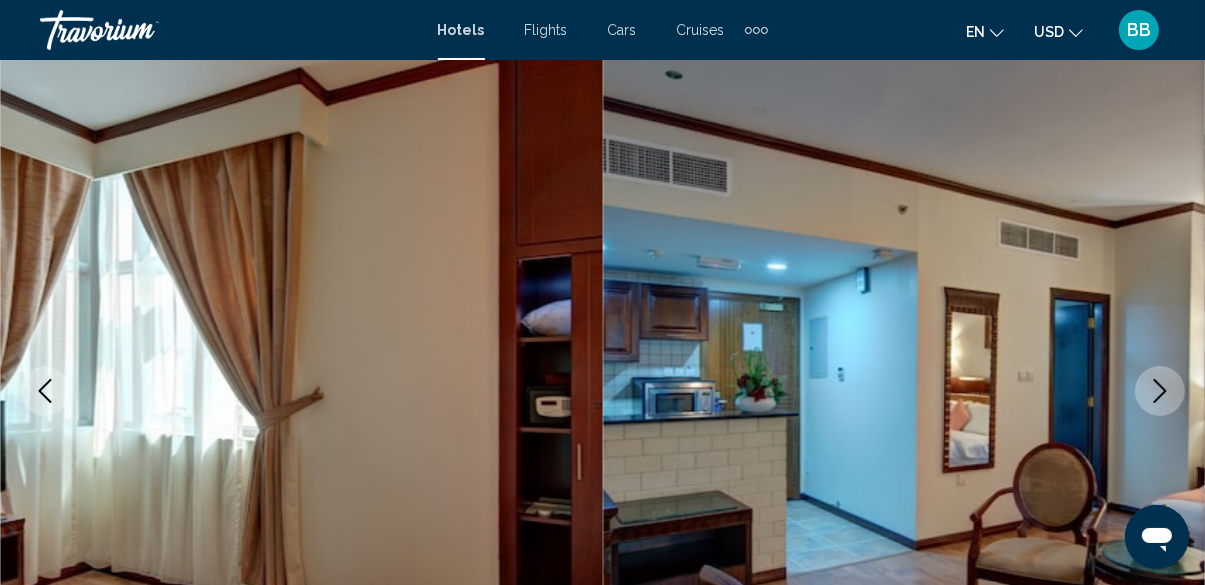 click at bounding box center (1160, 391) 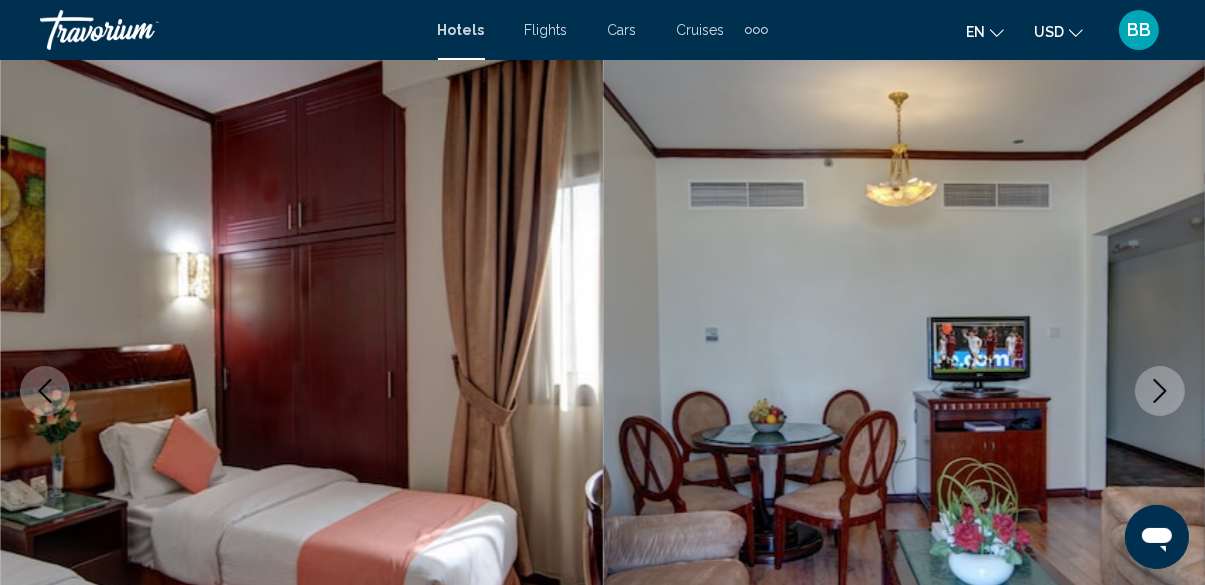 click at bounding box center [1160, 391] 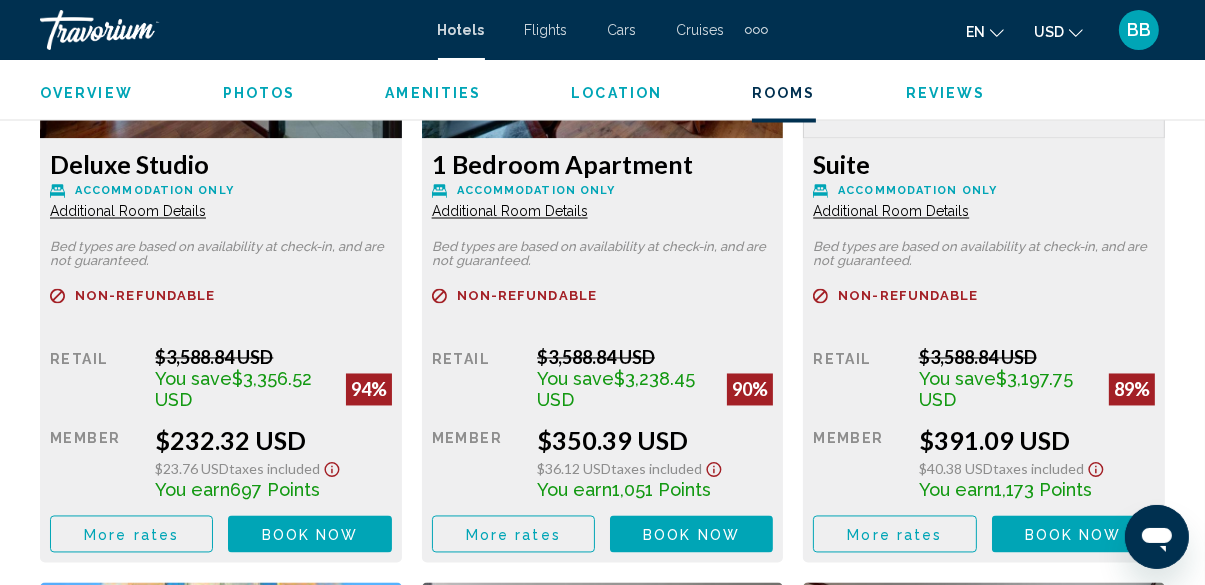 scroll, scrollTop: 3210, scrollLeft: 0, axis: vertical 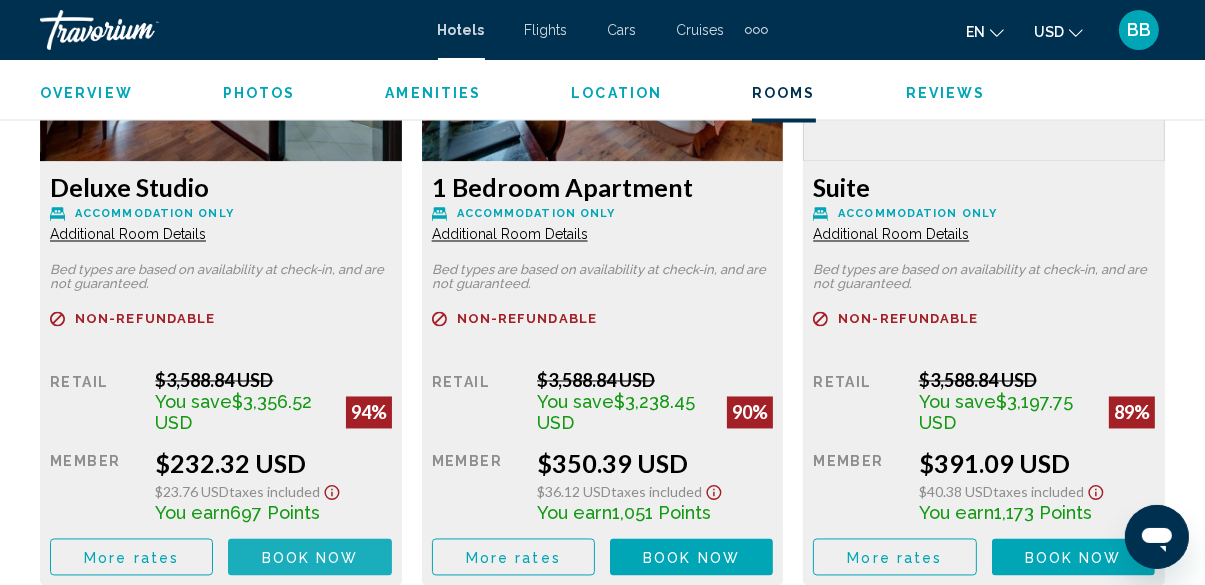 click on "Book now" at bounding box center [310, 558] 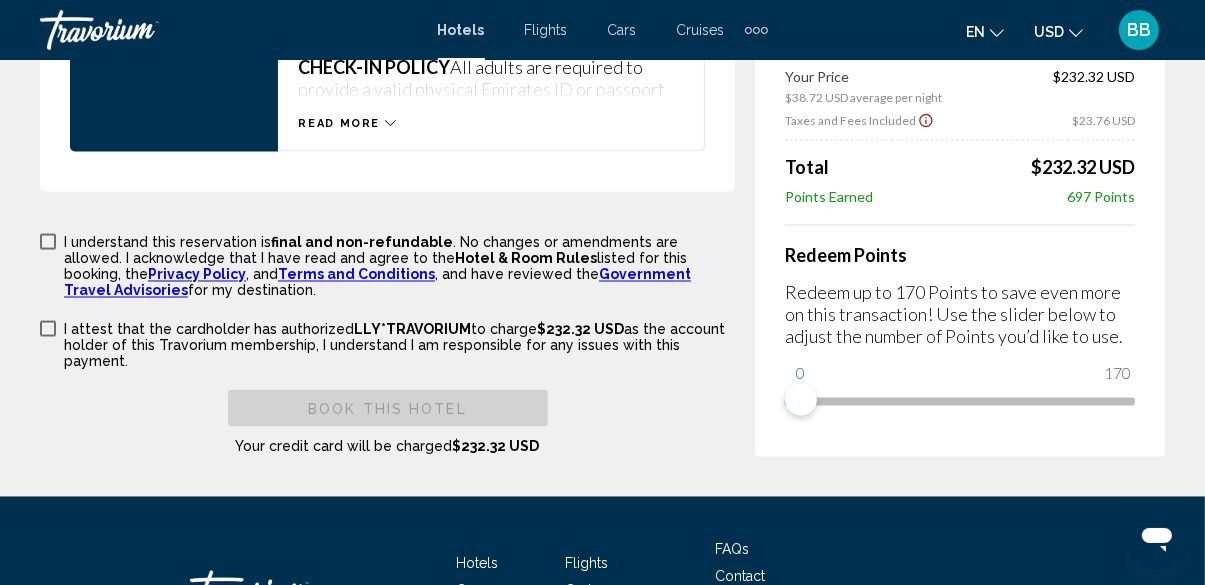 scroll, scrollTop: 3208, scrollLeft: 0, axis: vertical 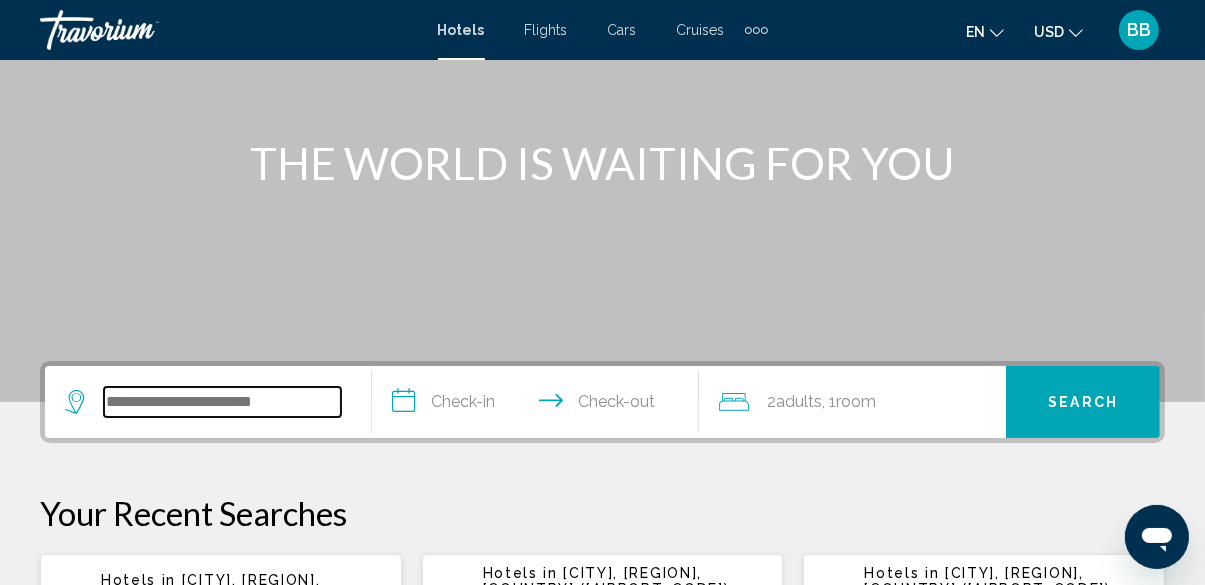 click at bounding box center (222, 402) 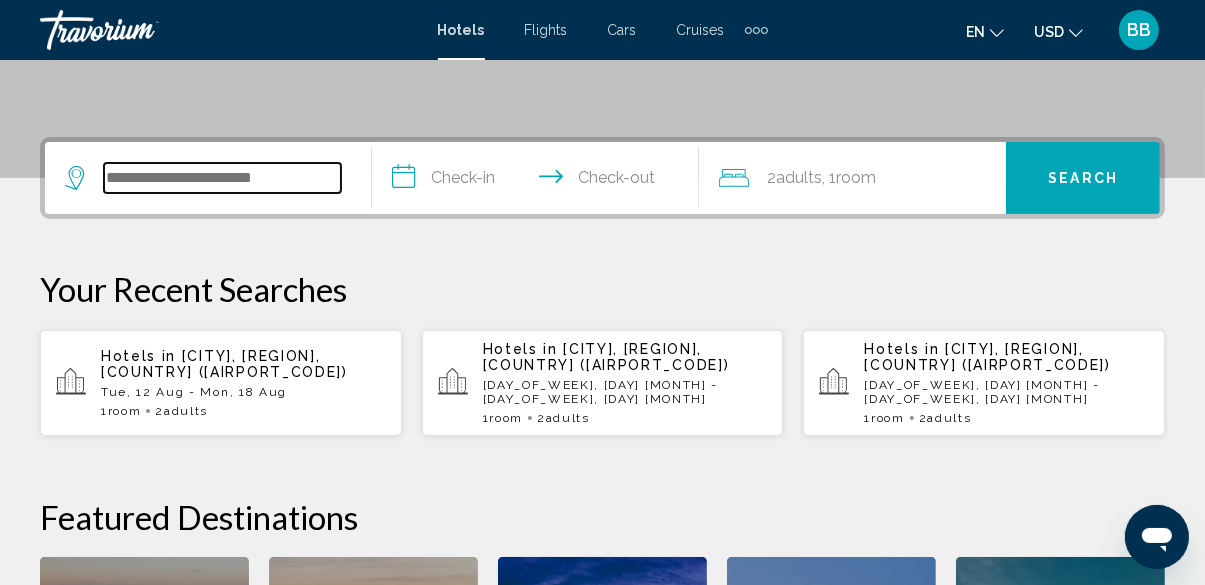 scroll, scrollTop: 493, scrollLeft: 0, axis: vertical 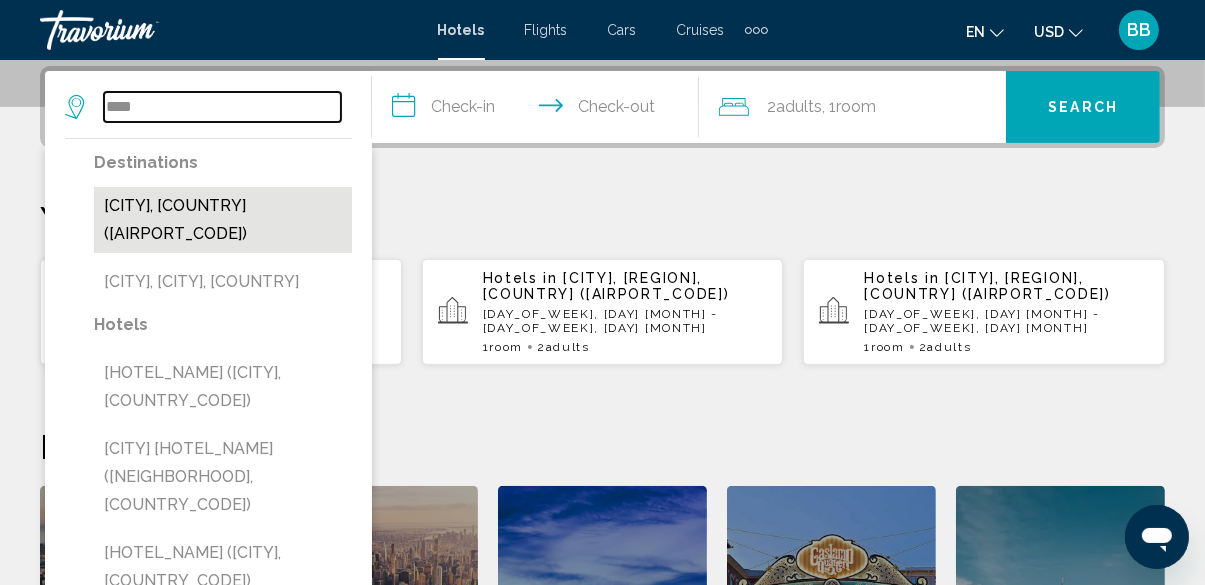 type on "****" 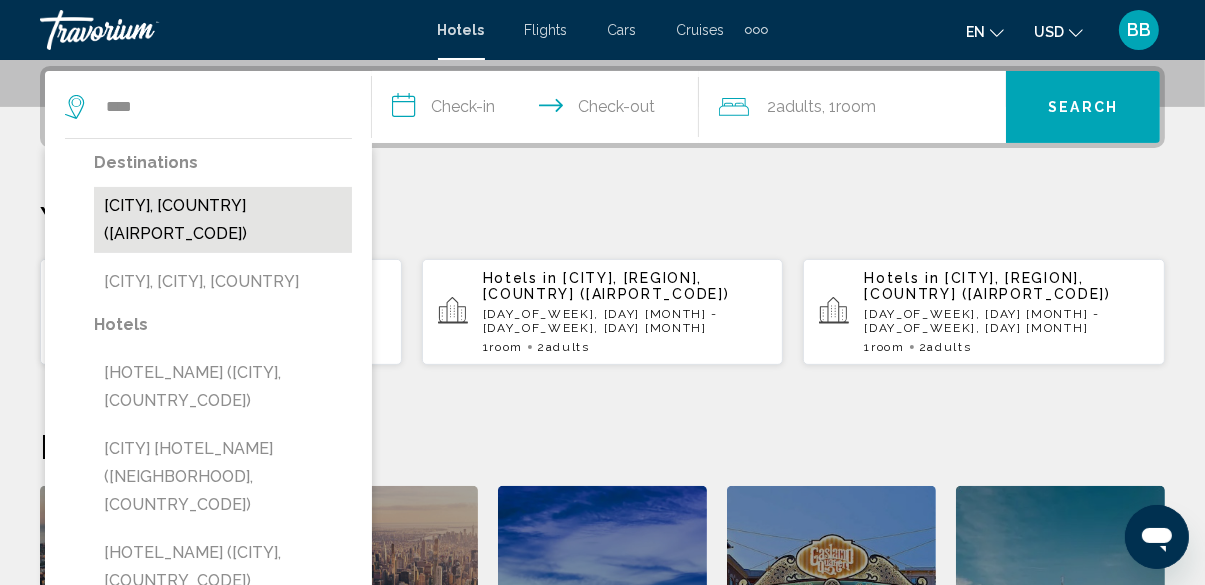 click on "[CITY], [COUNTRY] ([AIRPORT])" at bounding box center [223, 220] 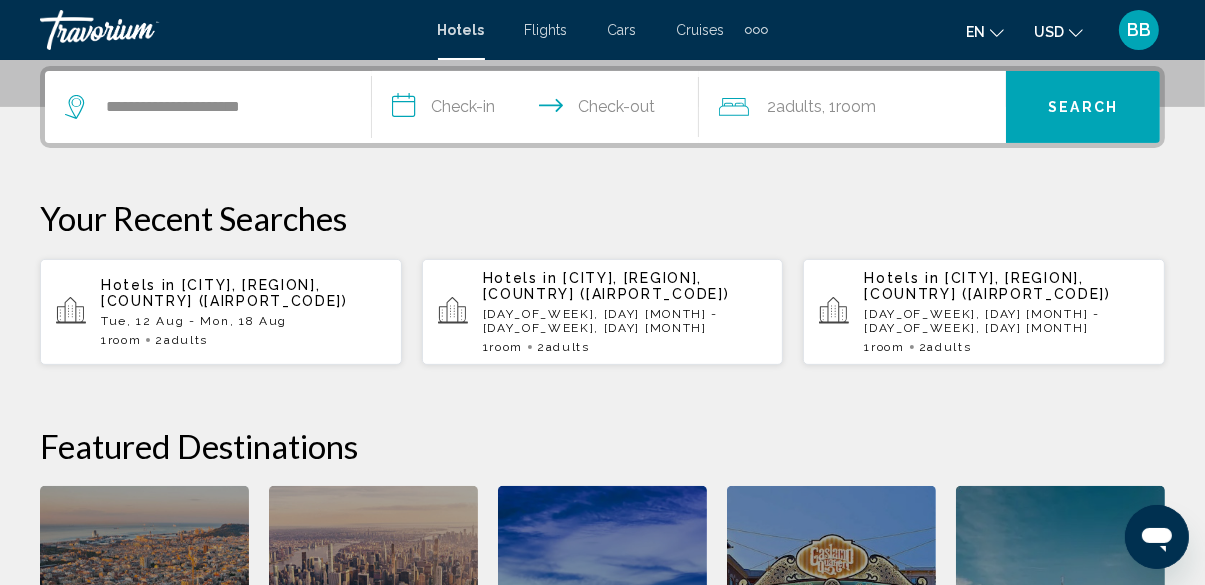 click on "**********" at bounding box center (539, 110) 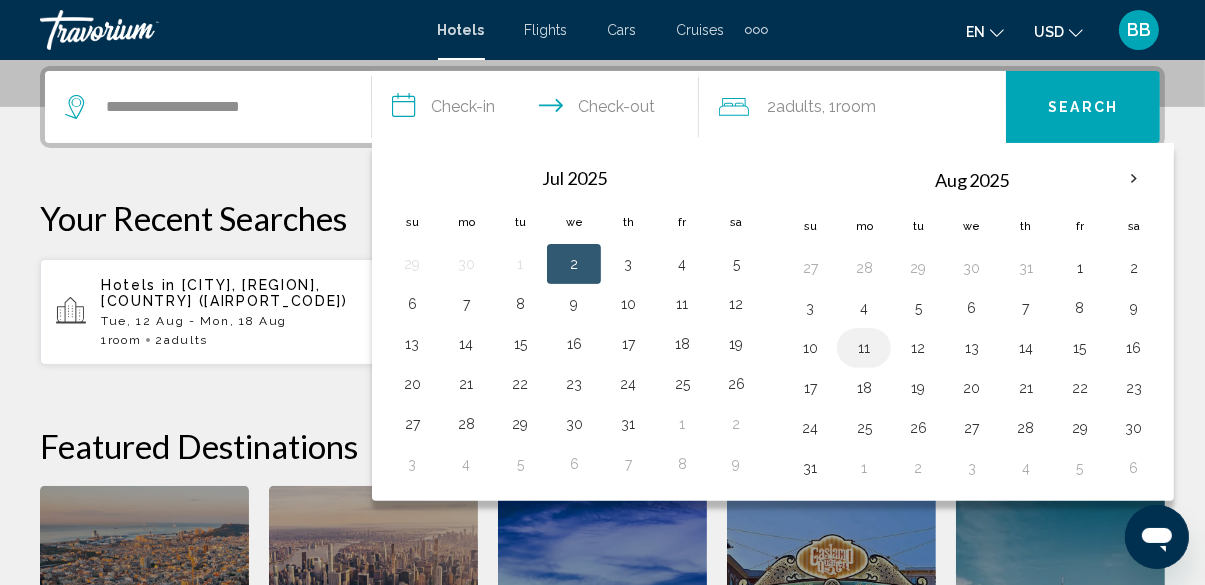 click on "11" at bounding box center [864, 348] 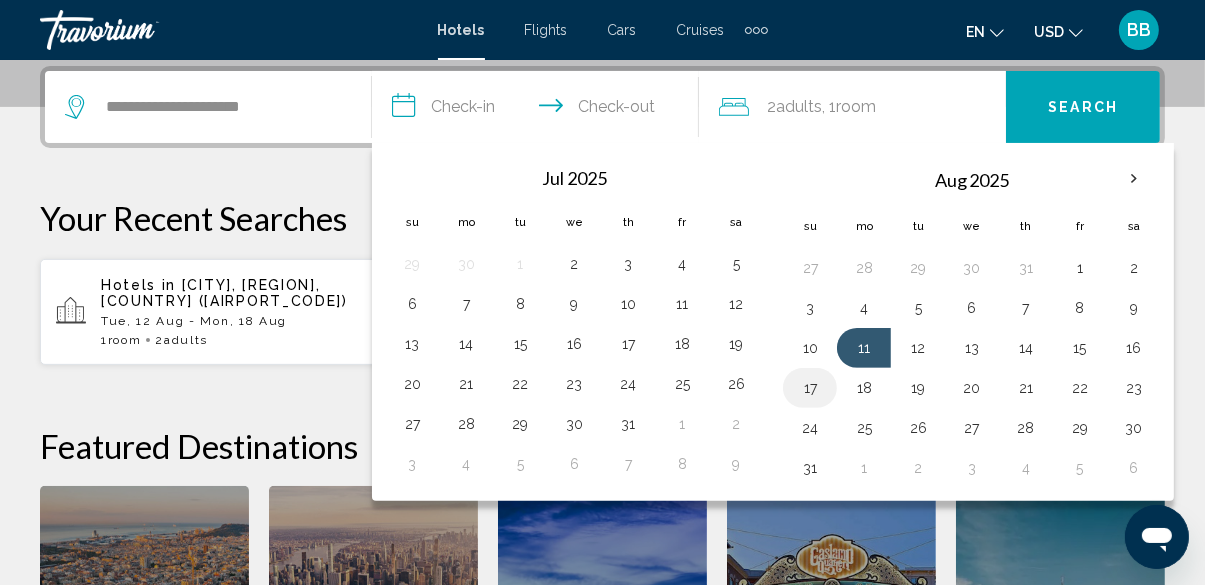 click on "17" at bounding box center (810, 388) 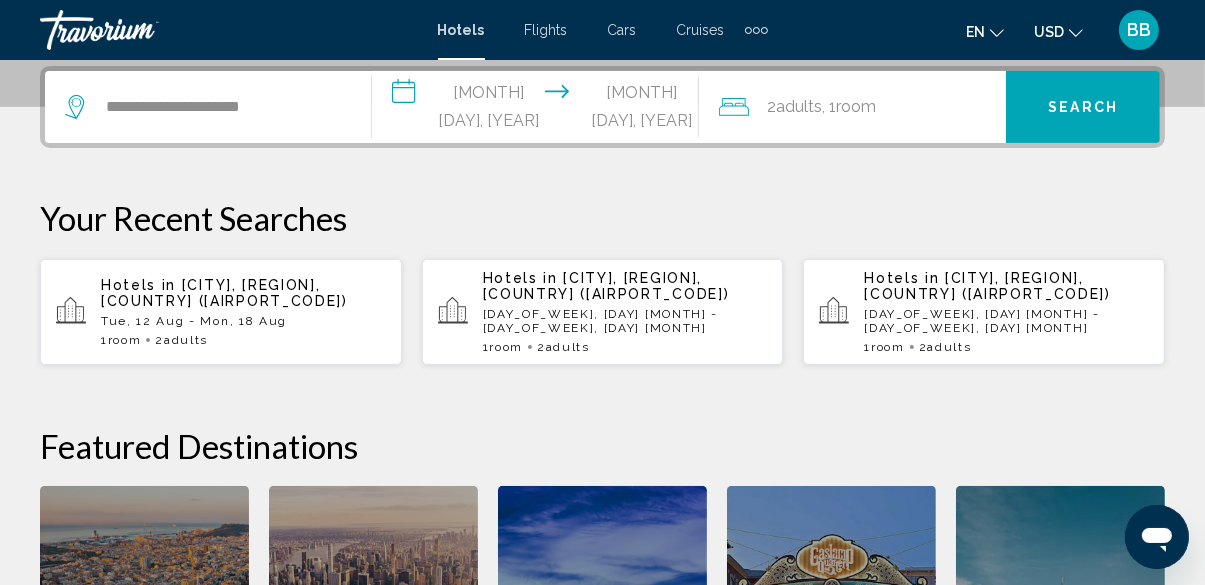 click on "Search" at bounding box center [1083, 107] 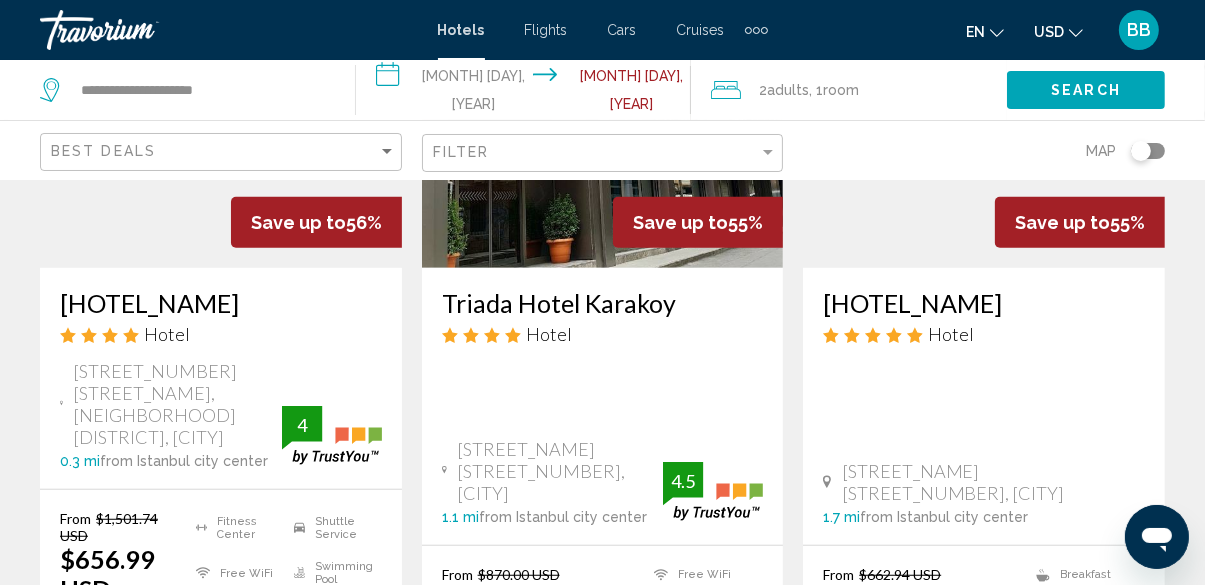 scroll, scrollTop: 1130, scrollLeft: 0, axis: vertical 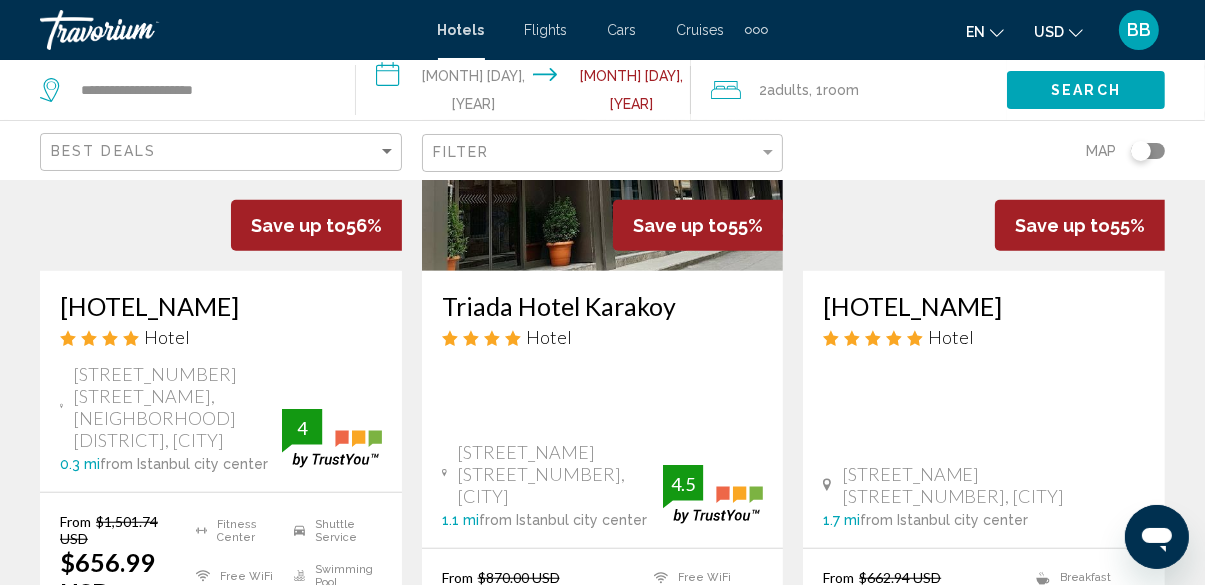 click on "Select Room" at bounding box center [603, 687] 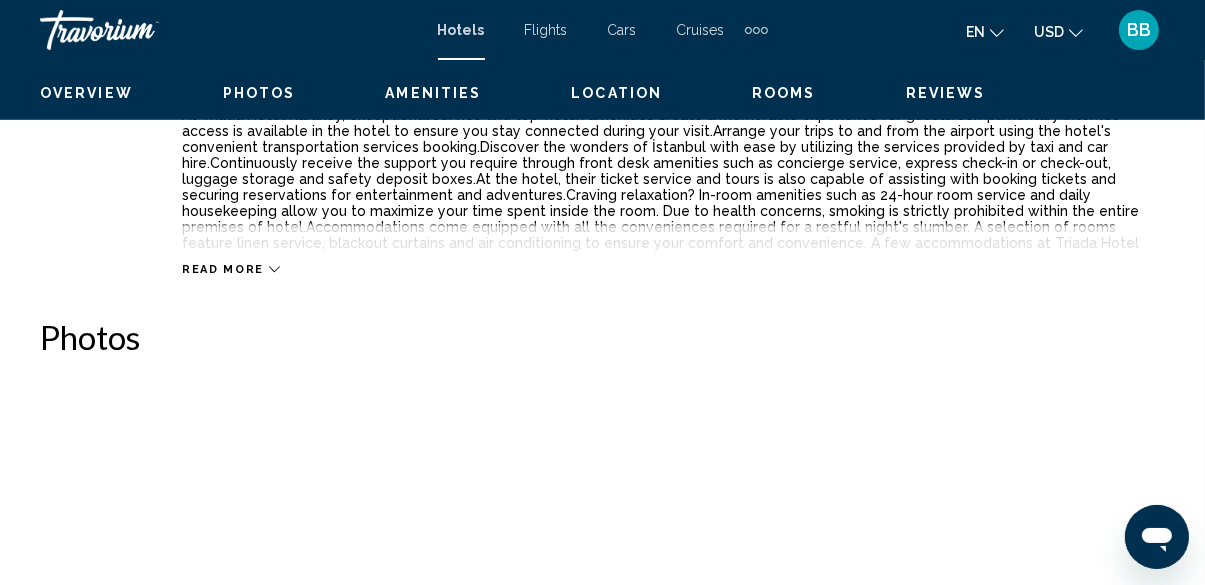 scroll, scrollTop: 194, scrollLeft: 0, axis: vertical 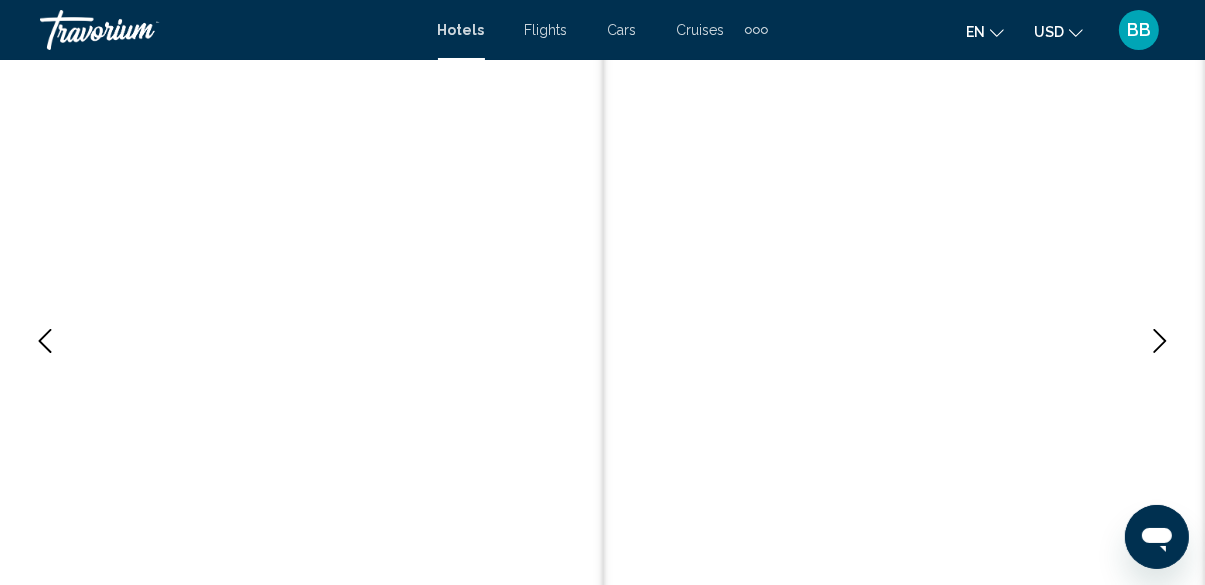 click at bounding box center [1160, 341] 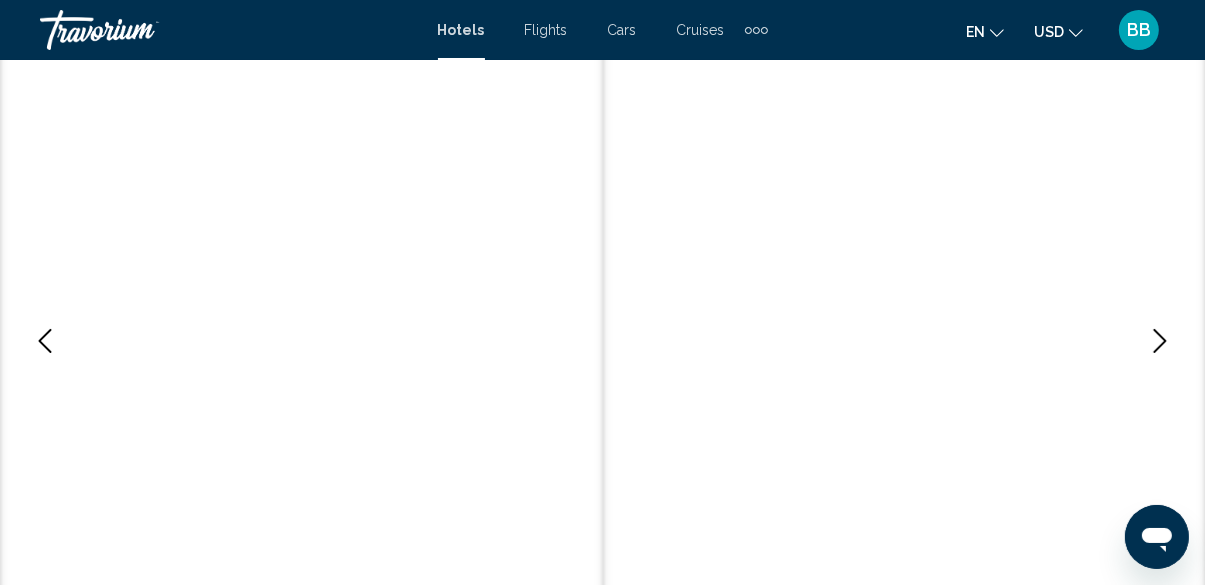 click at bounding box center [1160, 341] 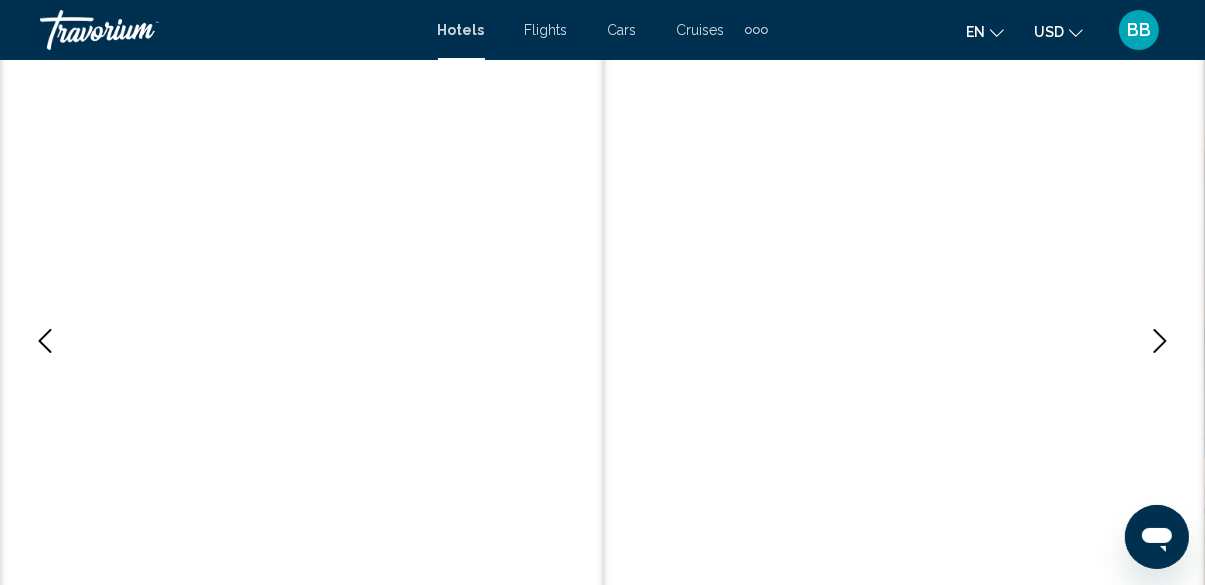 click at bounding box center [1160, 341] 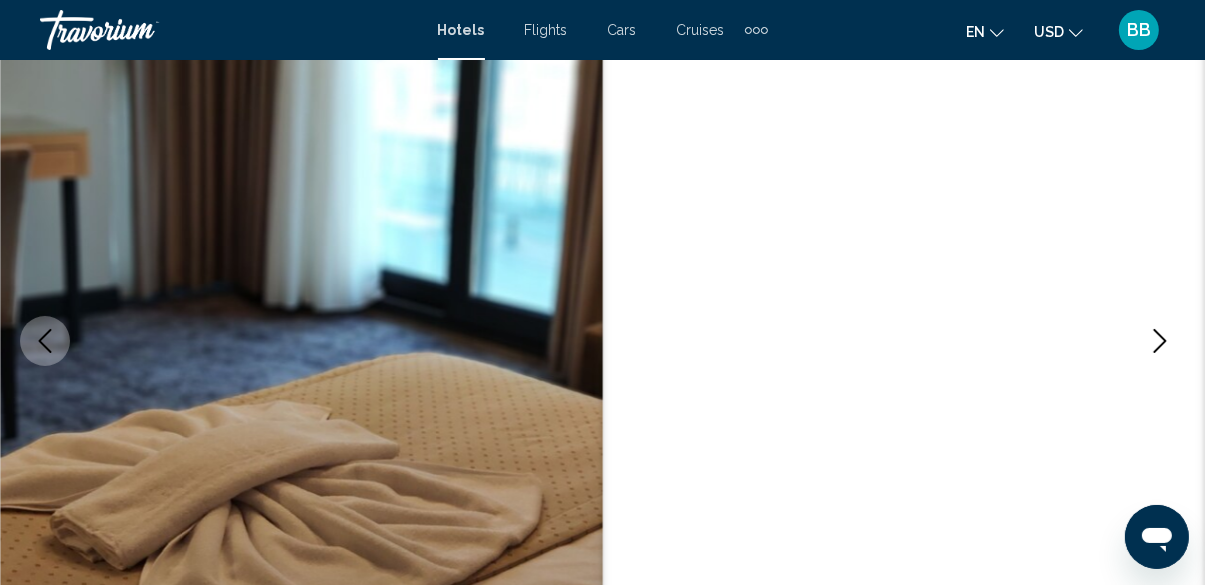 click at bounding box center [1160, 341] 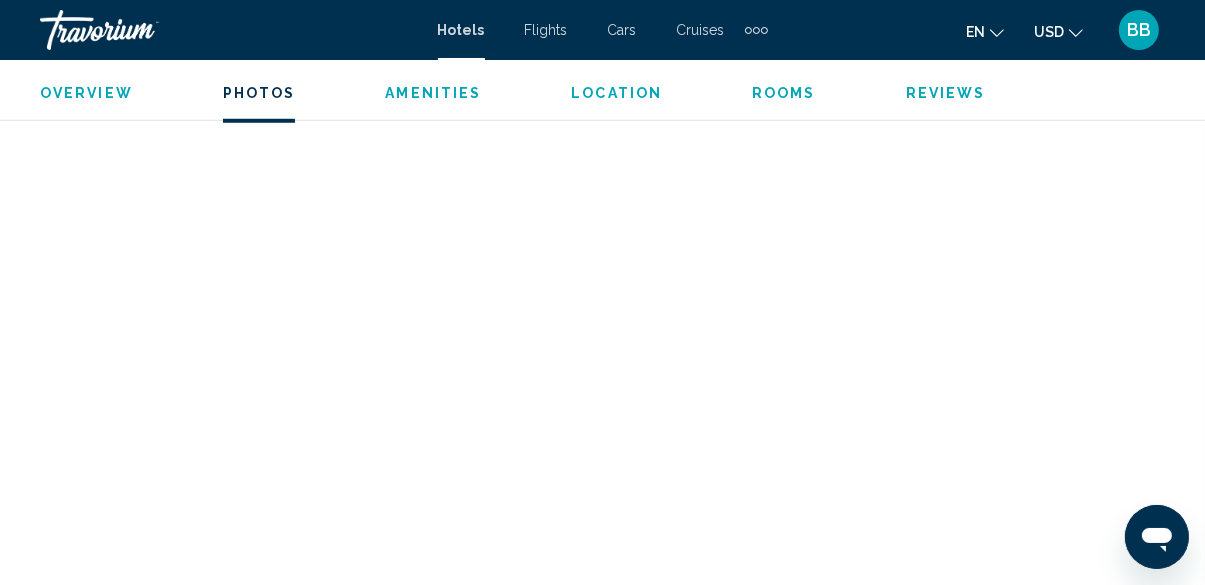 scroll, scrollTop: 1385, scrollLeft: 0, axis: vertical 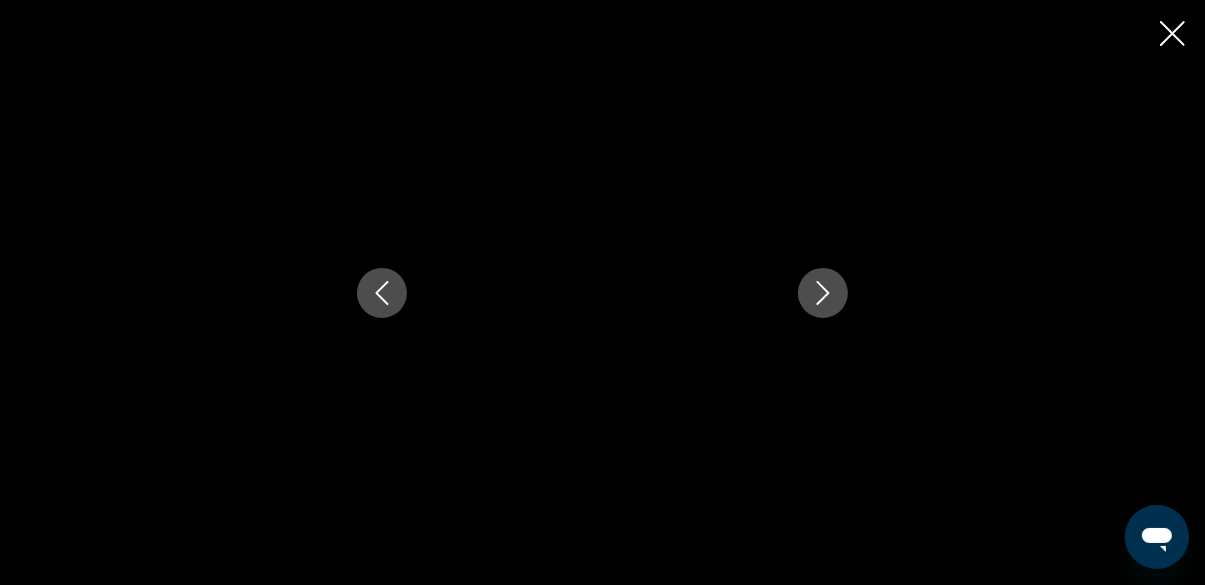 click at bounding box center (602, 293) 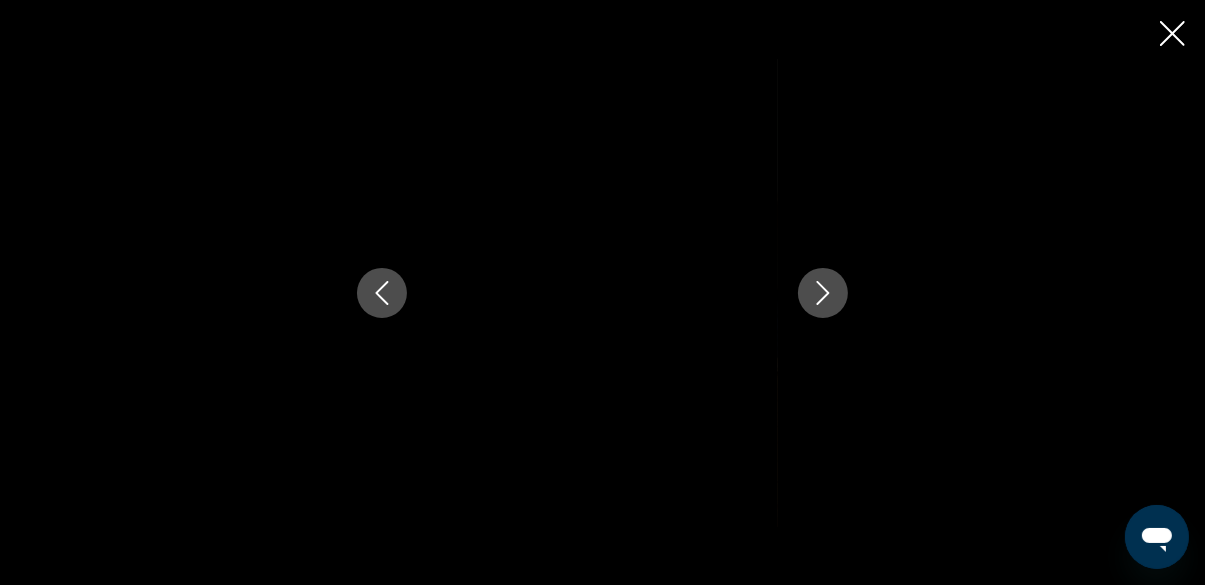 click at bounding box center [823, 293] 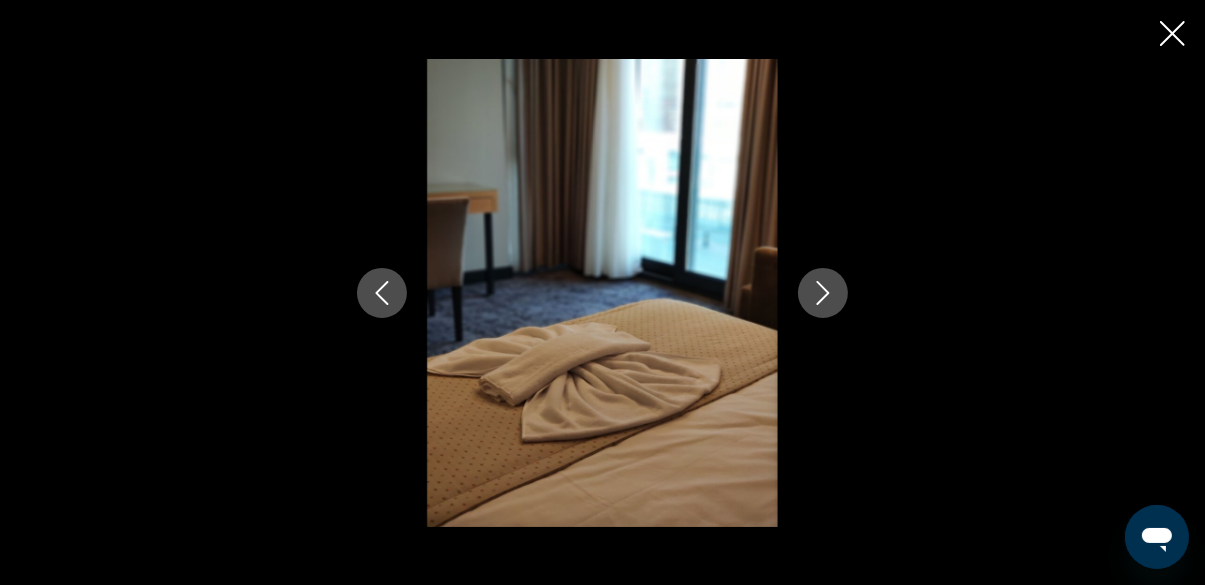 click at bounding box center [602, 293] 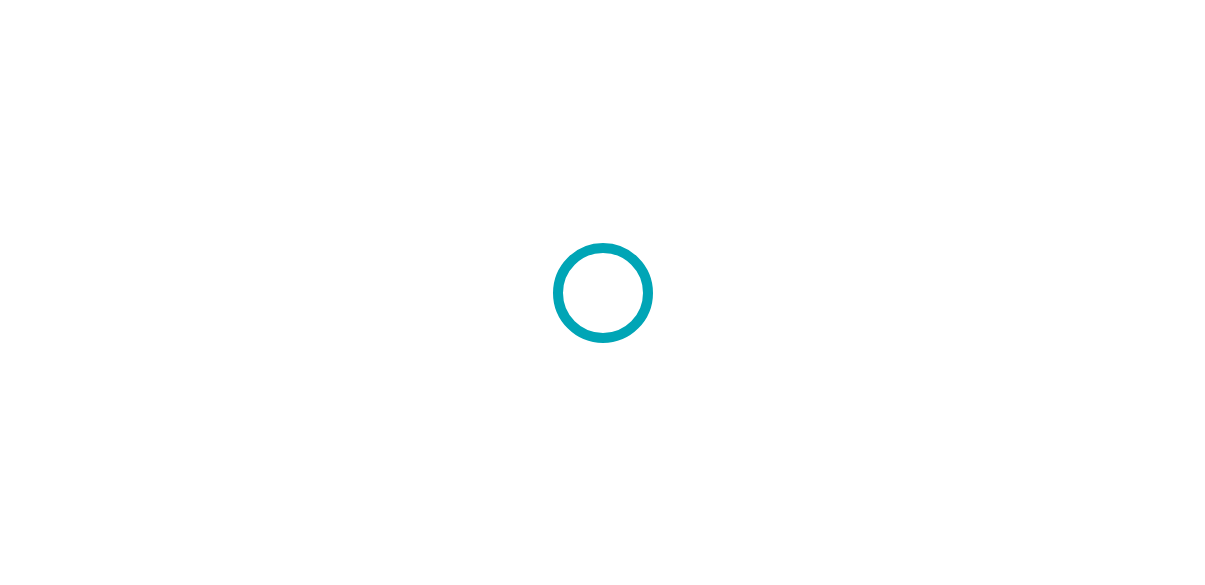 scroll, scrollTop: 0, scrollLeft: 0, axis: both 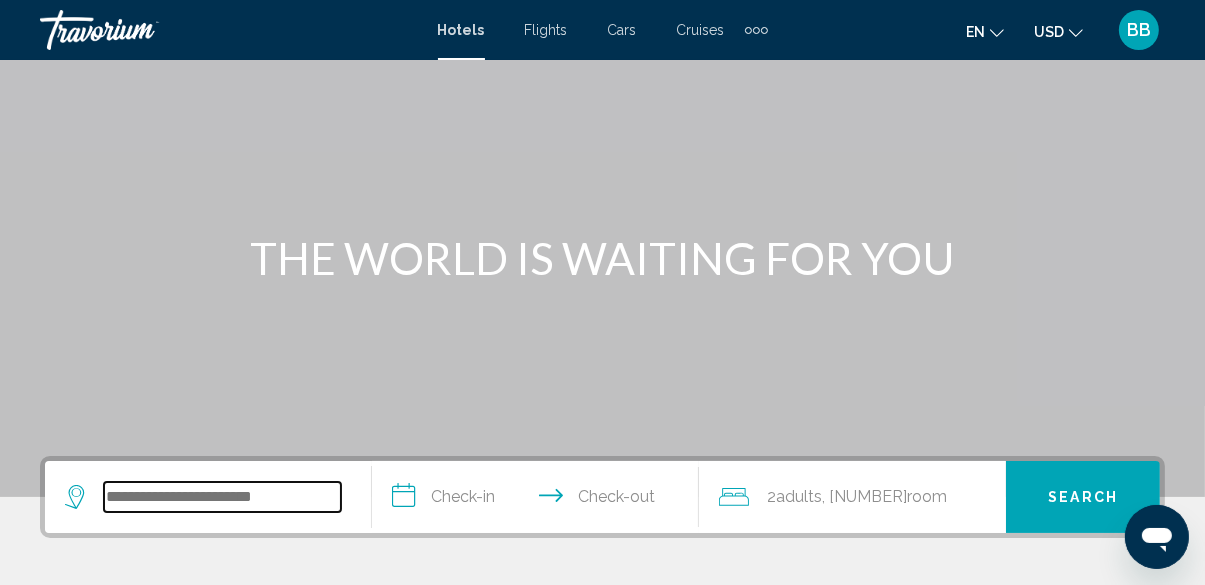 click at bounding box center [222, 497] 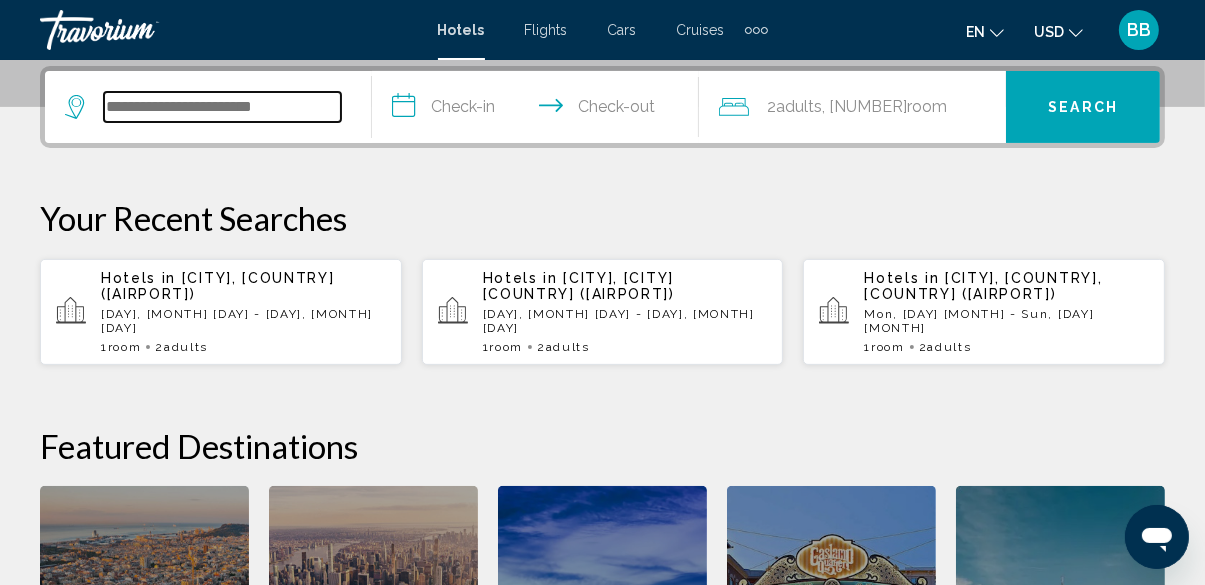 scroll, scrollTop: 493, scrollLeft: 0, axis: vertical 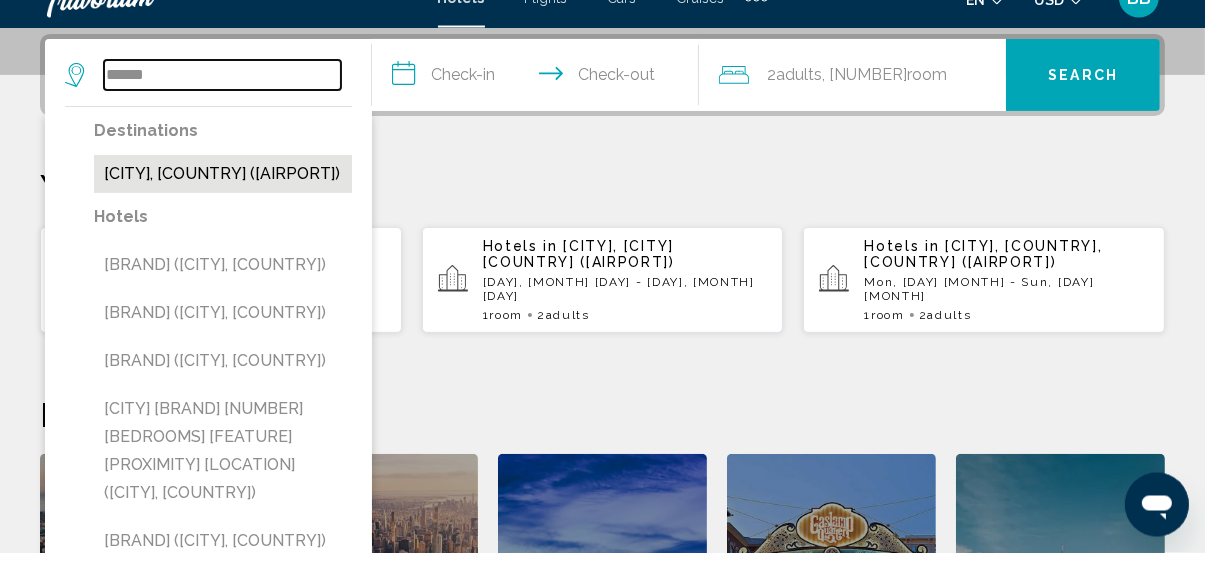 type on "******" 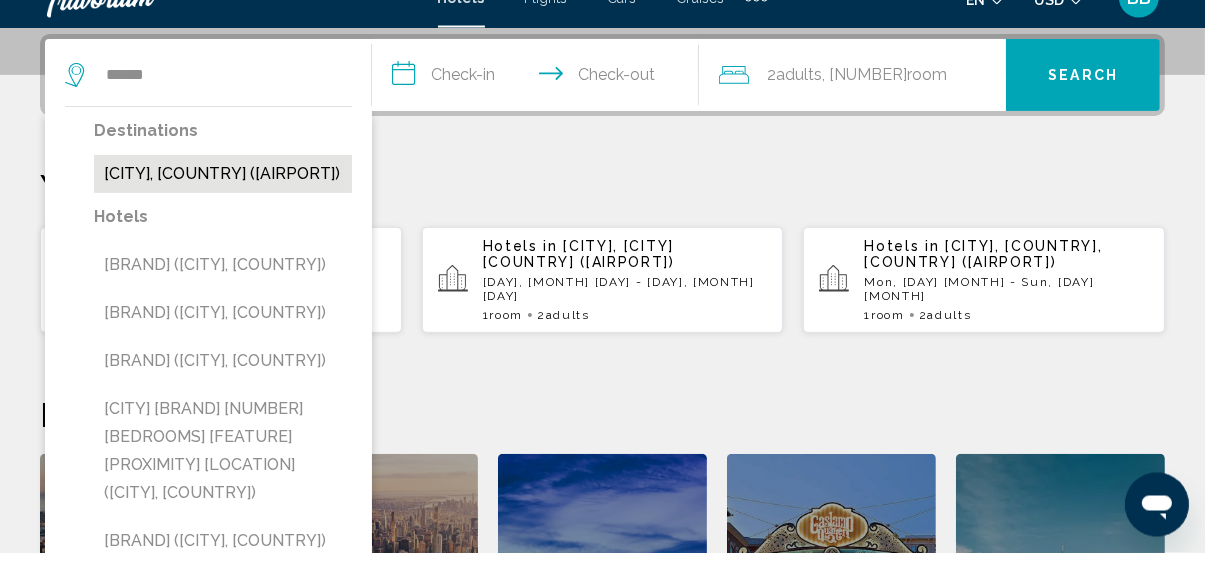 click on "[CITY], [COUNTRY] ([AIRPORT])" at bounding box center (223, 206) 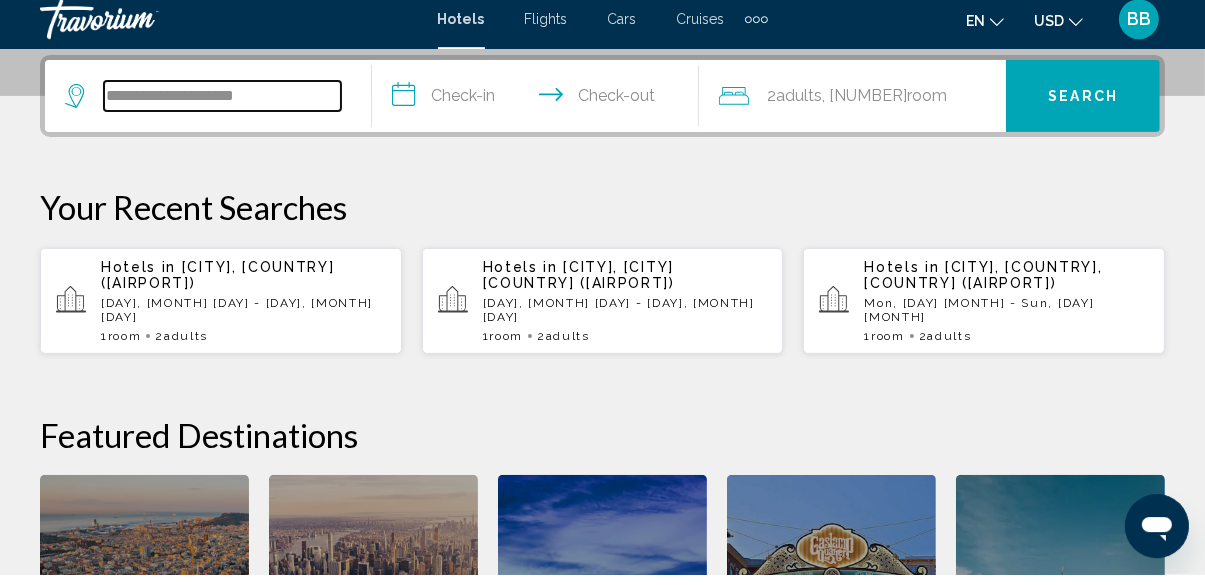 scroll, scrollTop: 493, scrollLeft: 0, axis: vertical 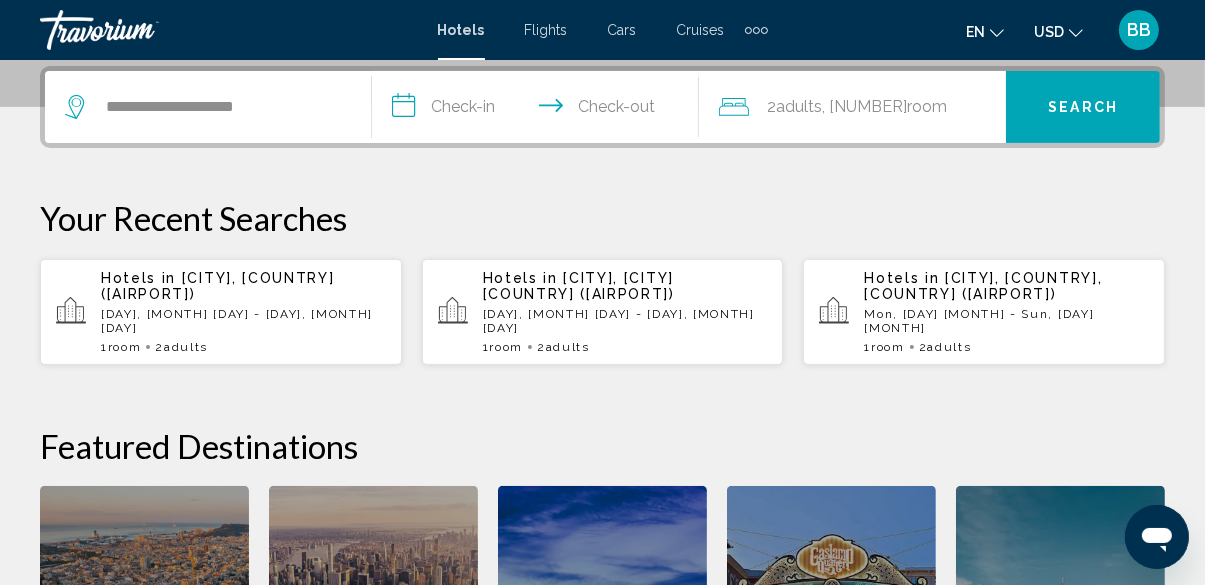 click on "**********" at bounding box center (539, 110) 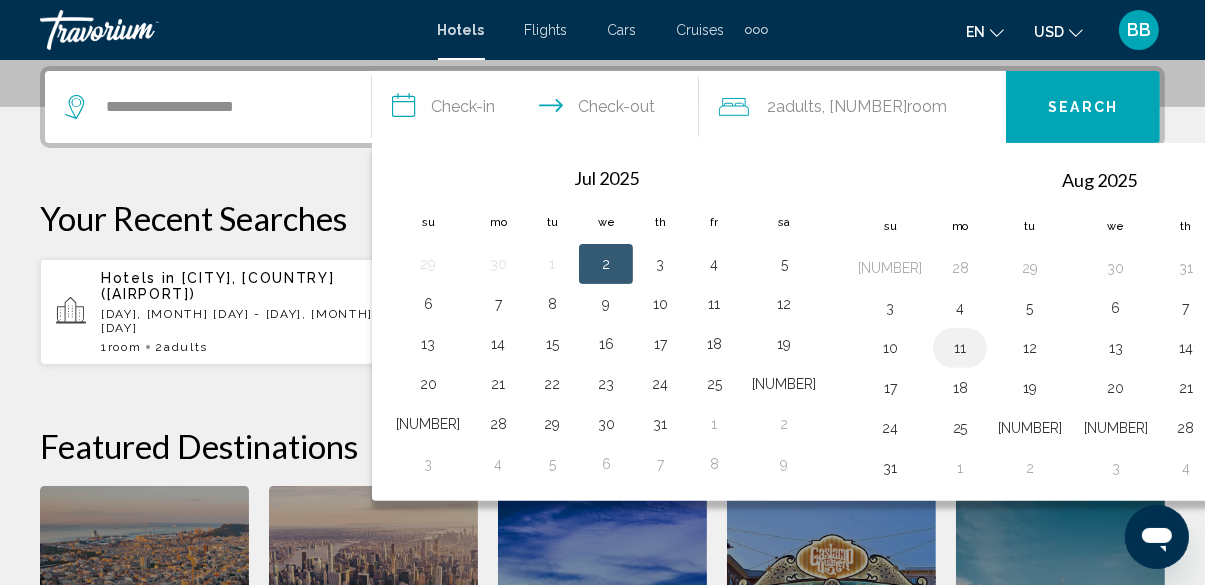 click on "11" at bounding box center (960, 348) 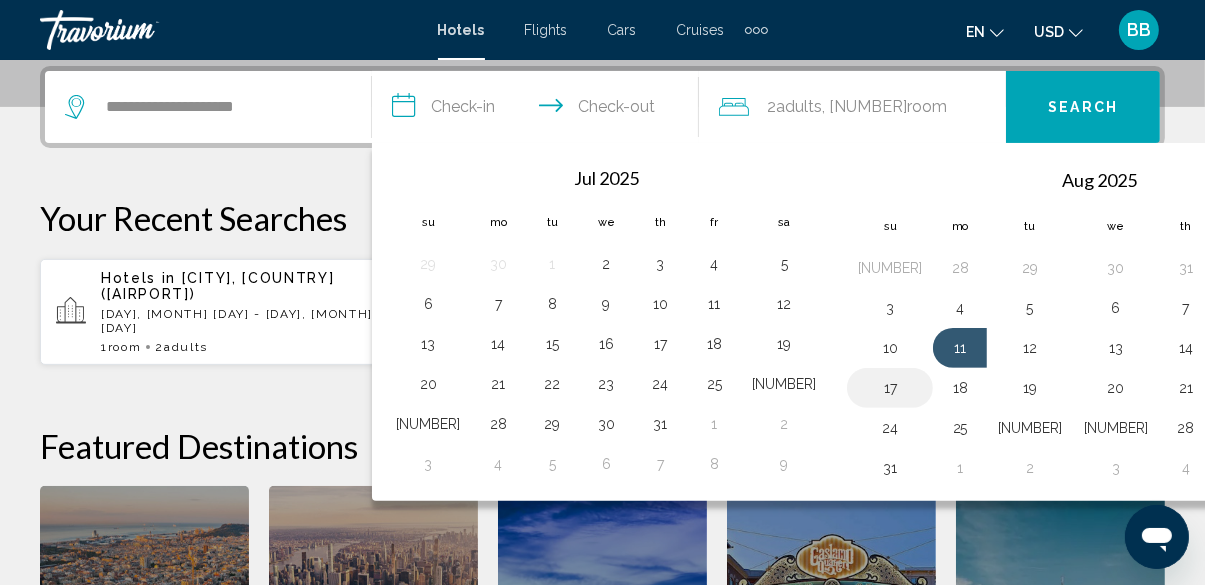 click on "17" at bounding box center (890, 388) 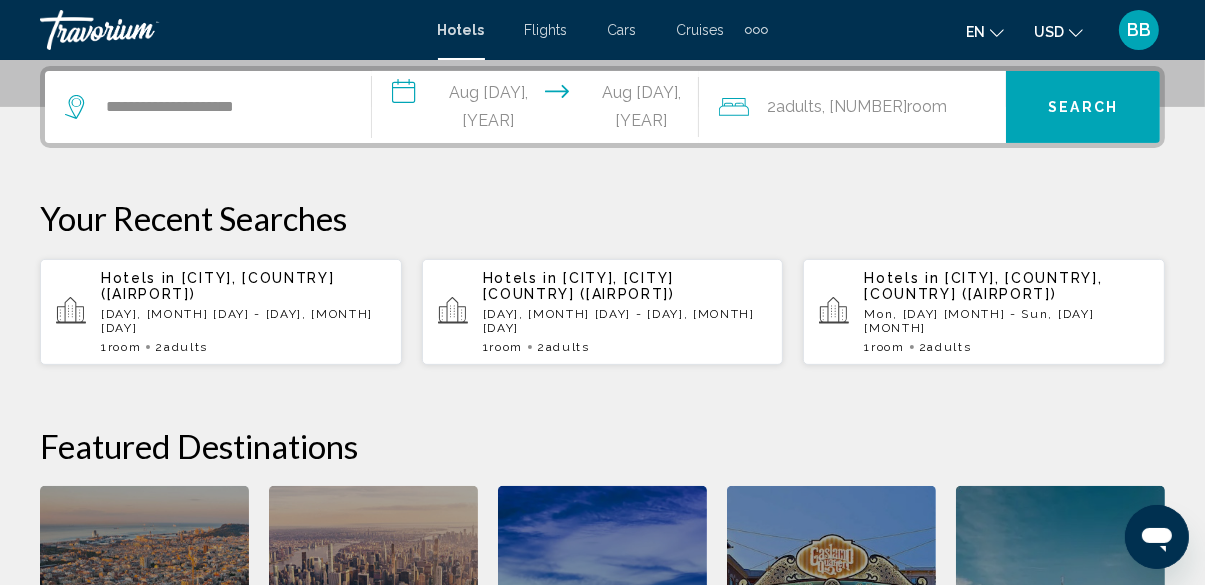 click on "Search" at bounding box center (1083, 107) 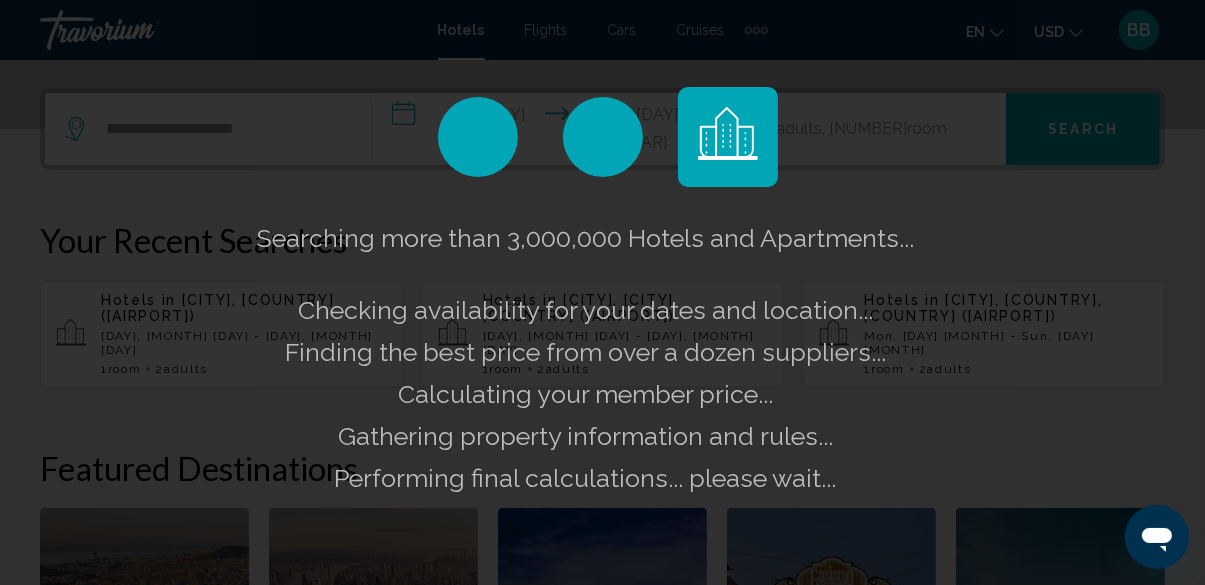 scroll, scrollTop: 472, scrollLeft: 0, axis: vertical 